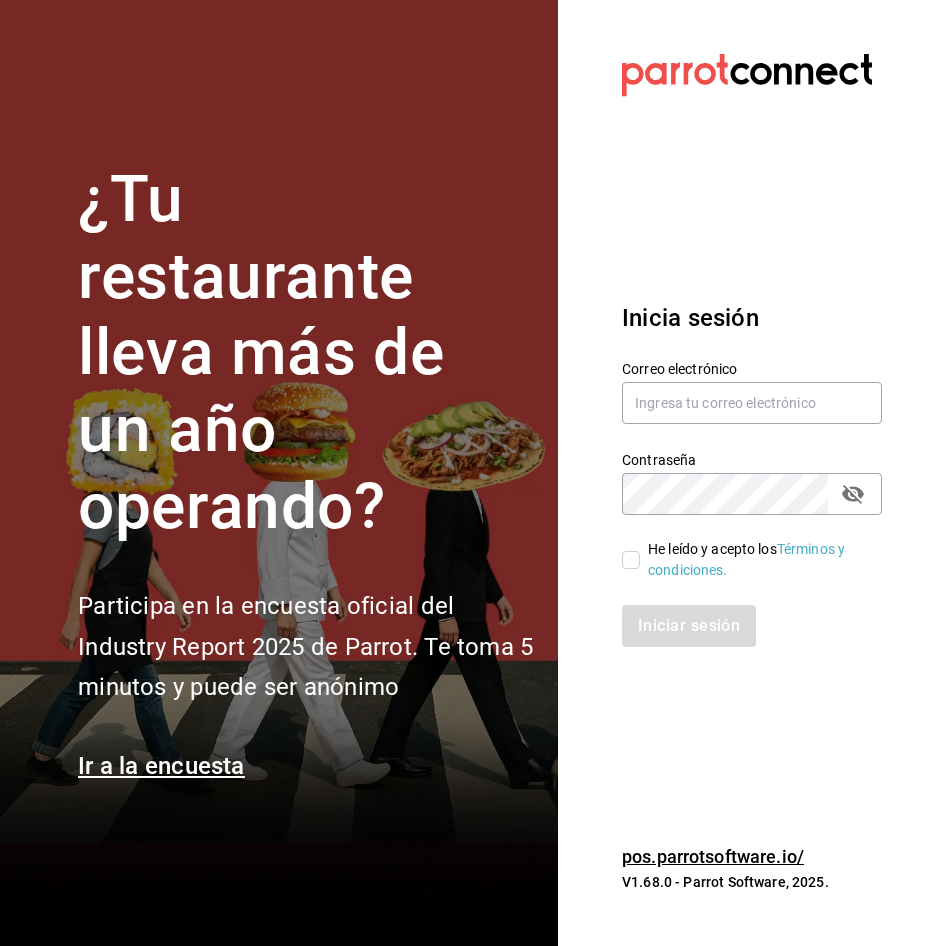 scroll, scrollTop: 0, scrollLeft: 0, axis: both 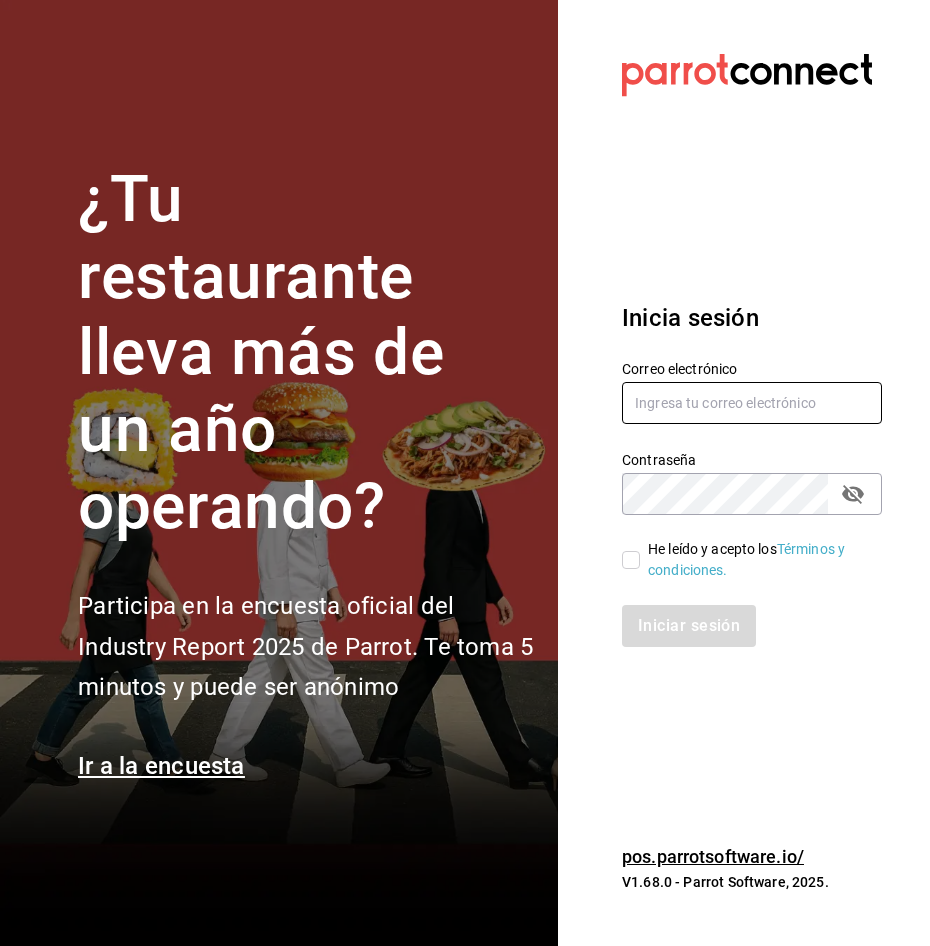 type on "[USERNAME]@[DOMAIN].com" 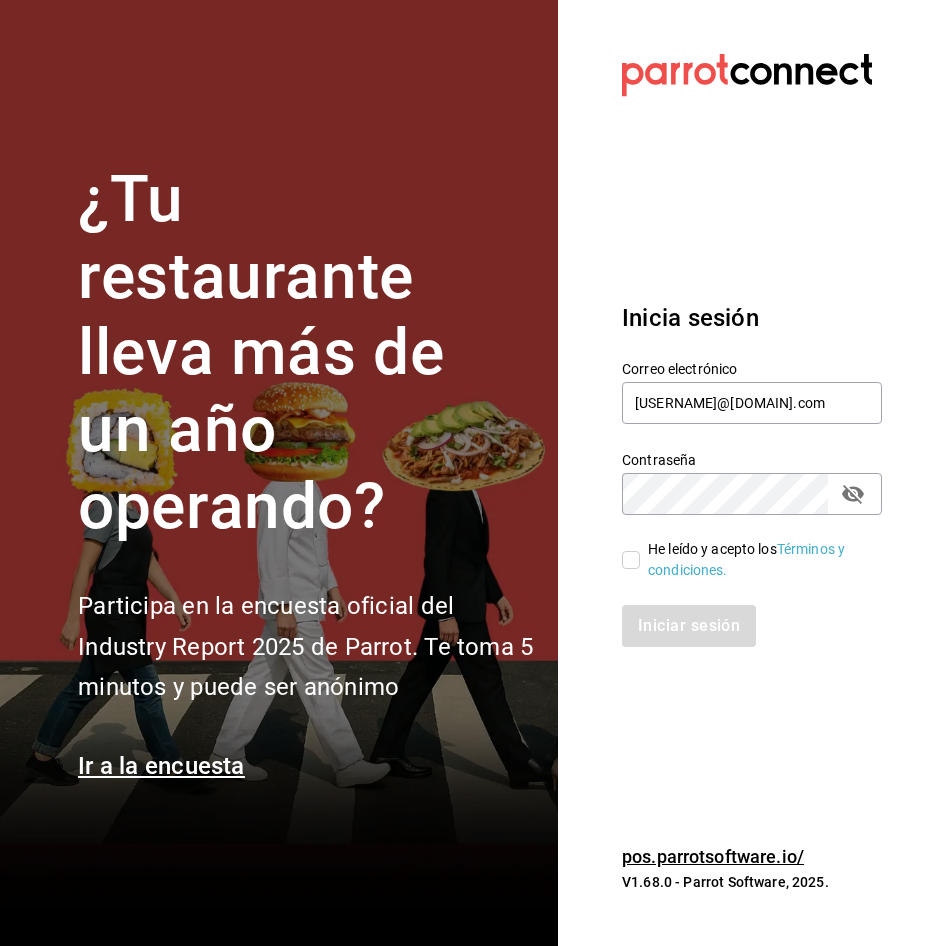 click on "He leído y acepto los  Términos y condiciones." at bounding box center [631, 560] 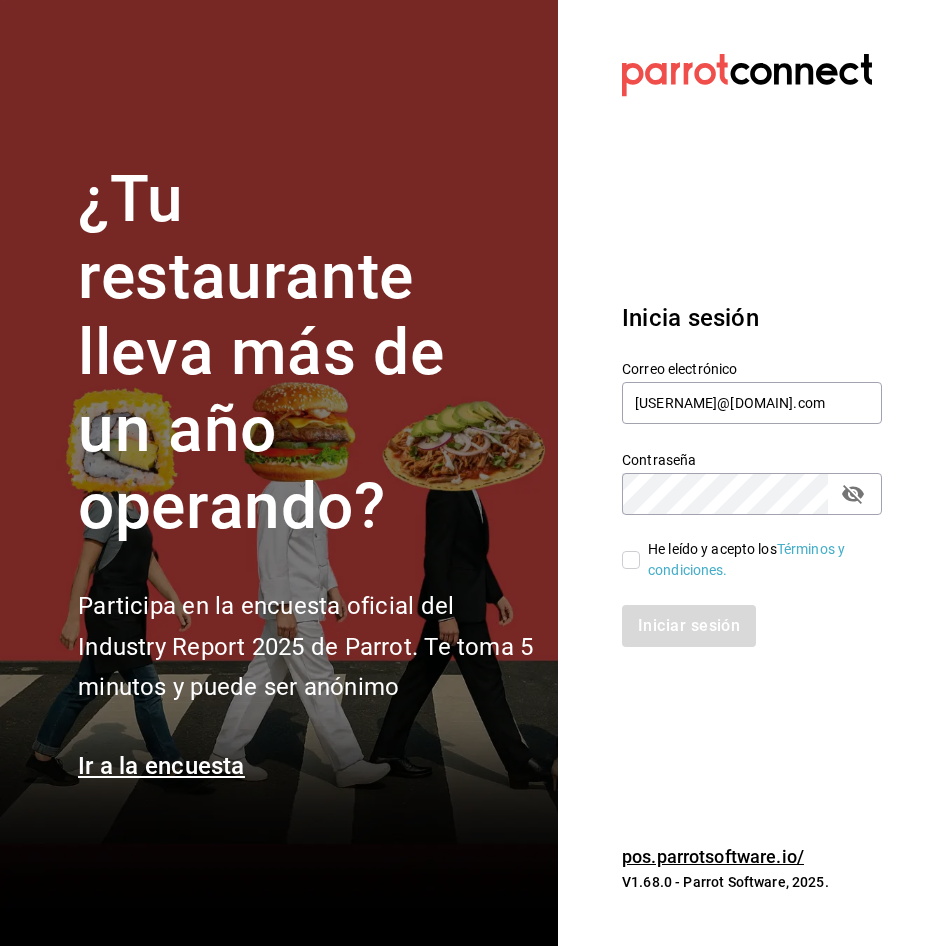 checkbox on "true" 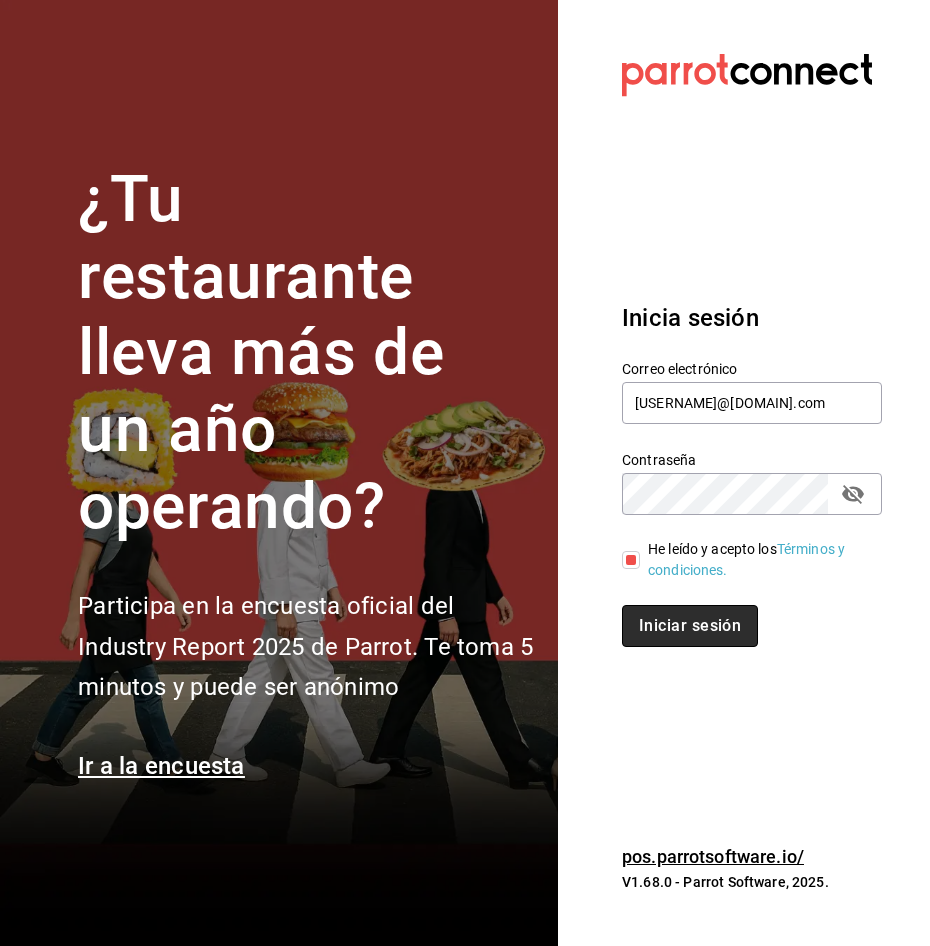 click on "Iniciar sesión" at bounding box center (690, 626) 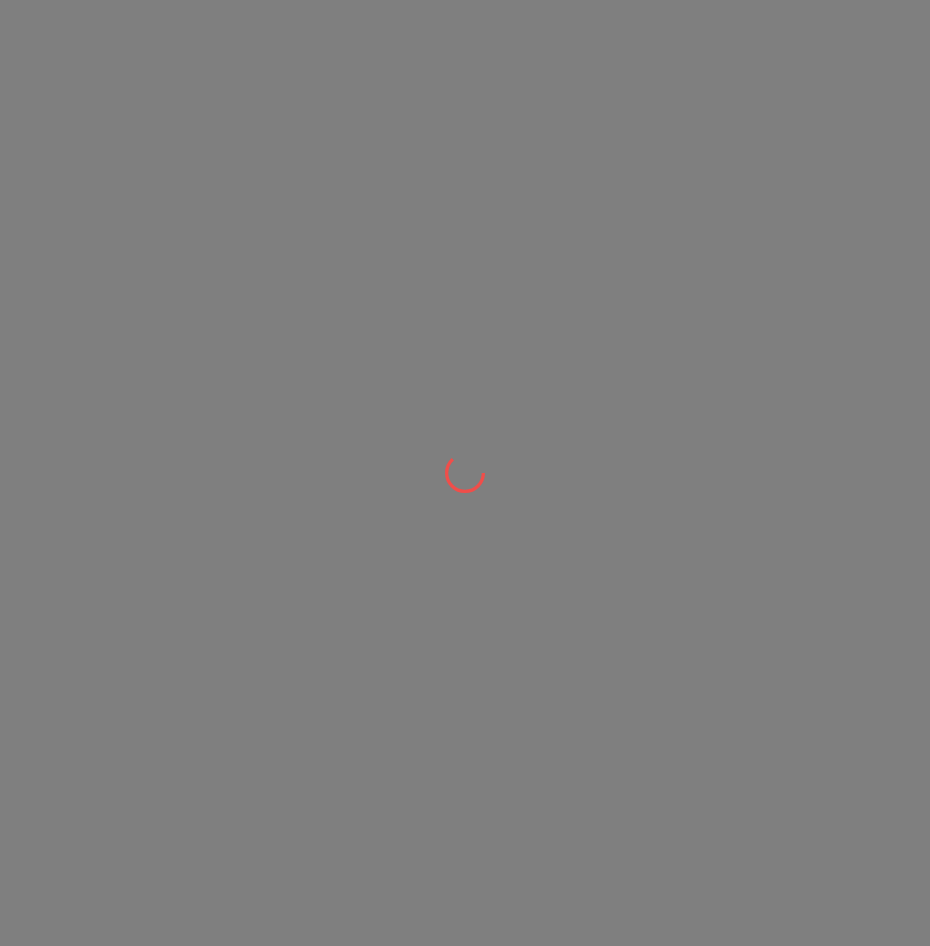 scroll, scrollTop: 0, scrollLeft: 0, axis: both 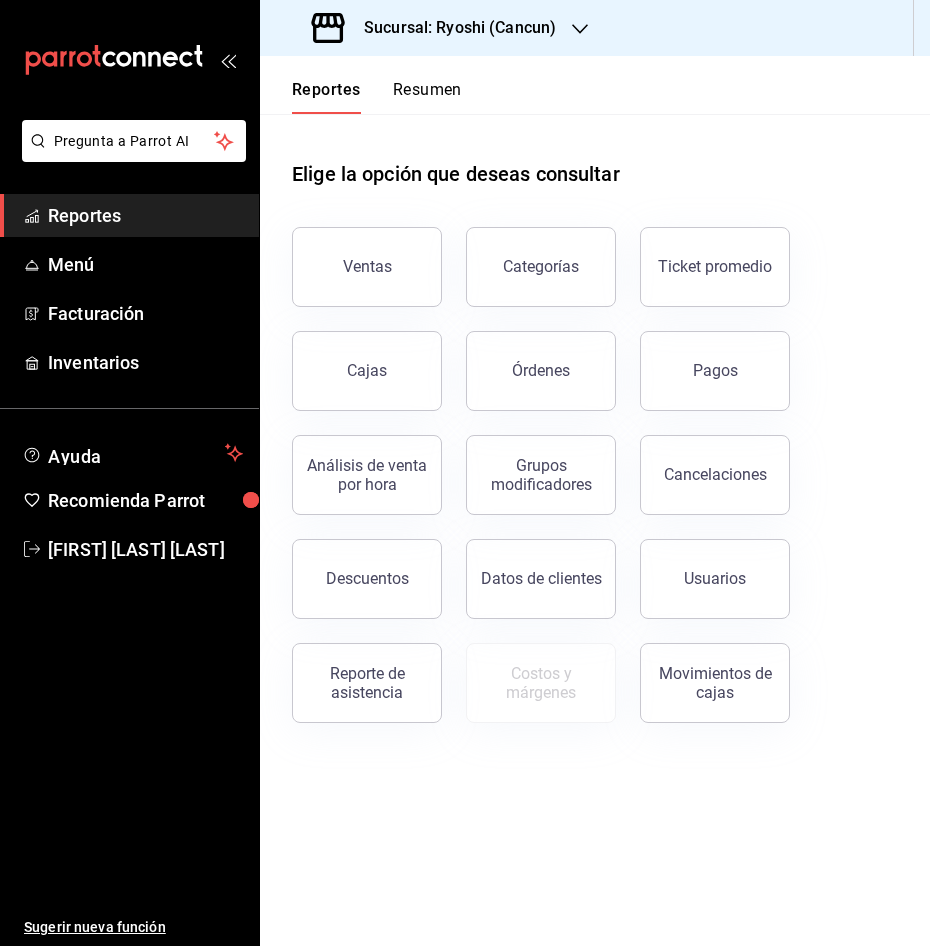 click 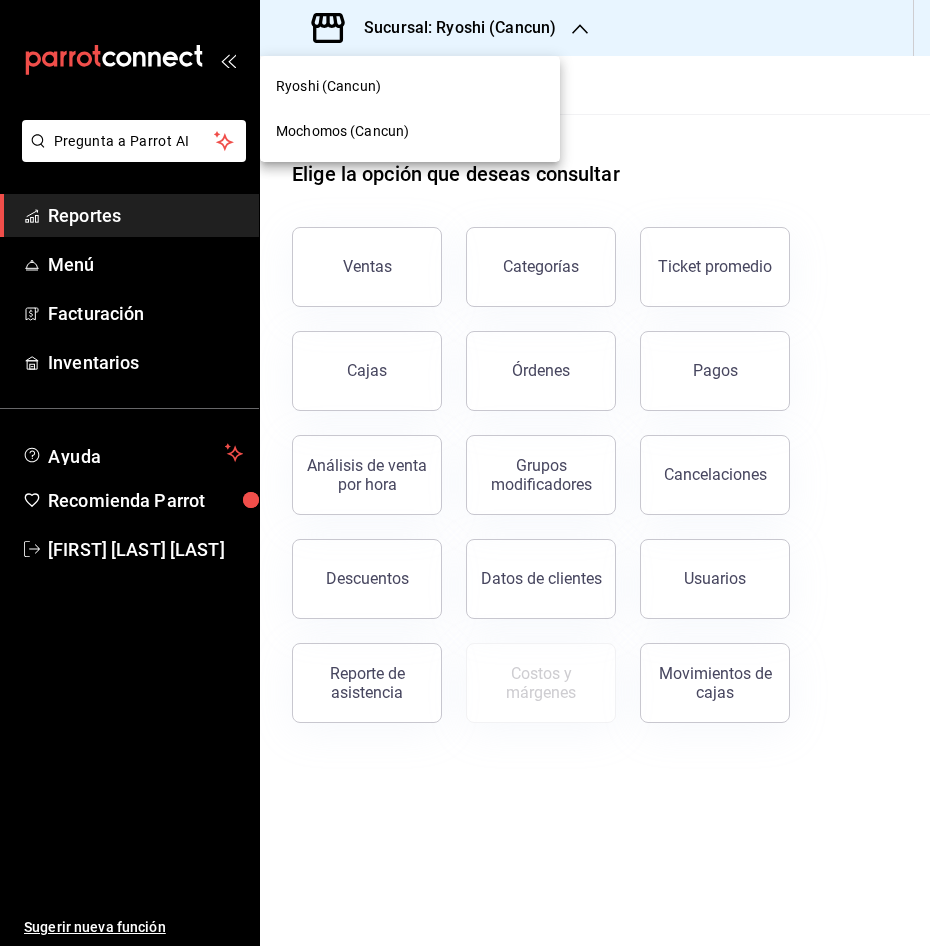 click on "Mochomos (Cancun)" at bounding box center (342, 131) 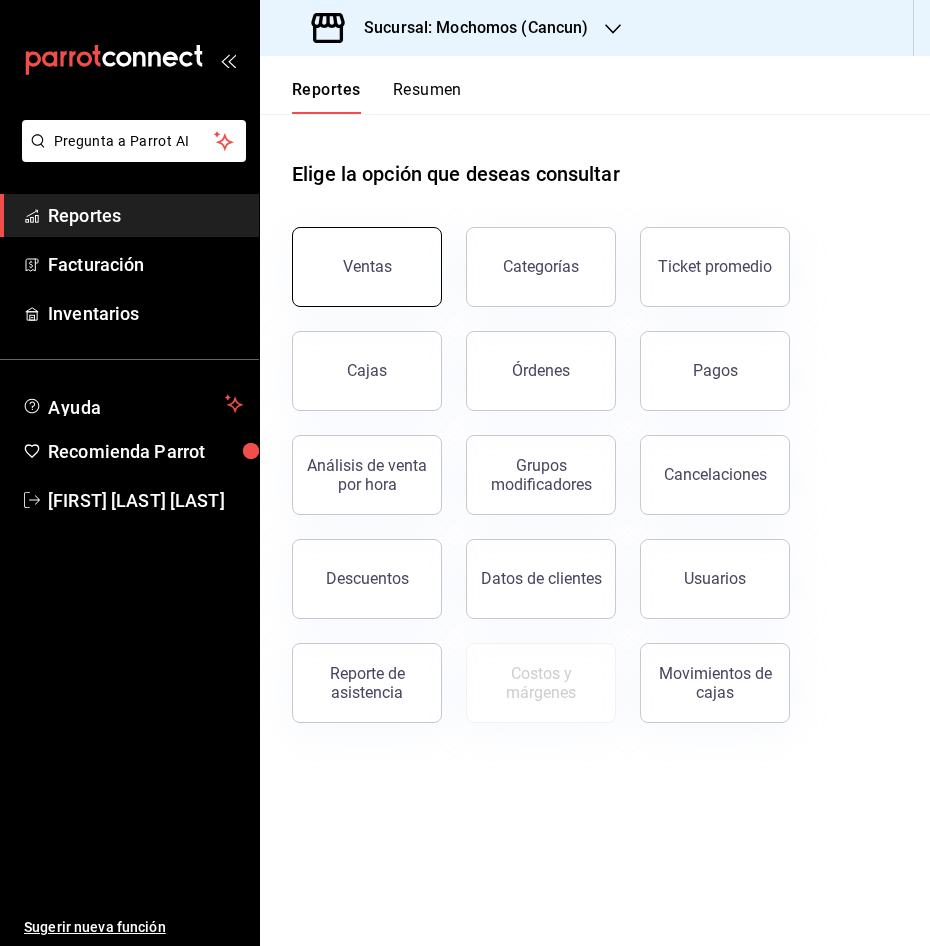 click on "Ventas" at bounding box center [367, 267] 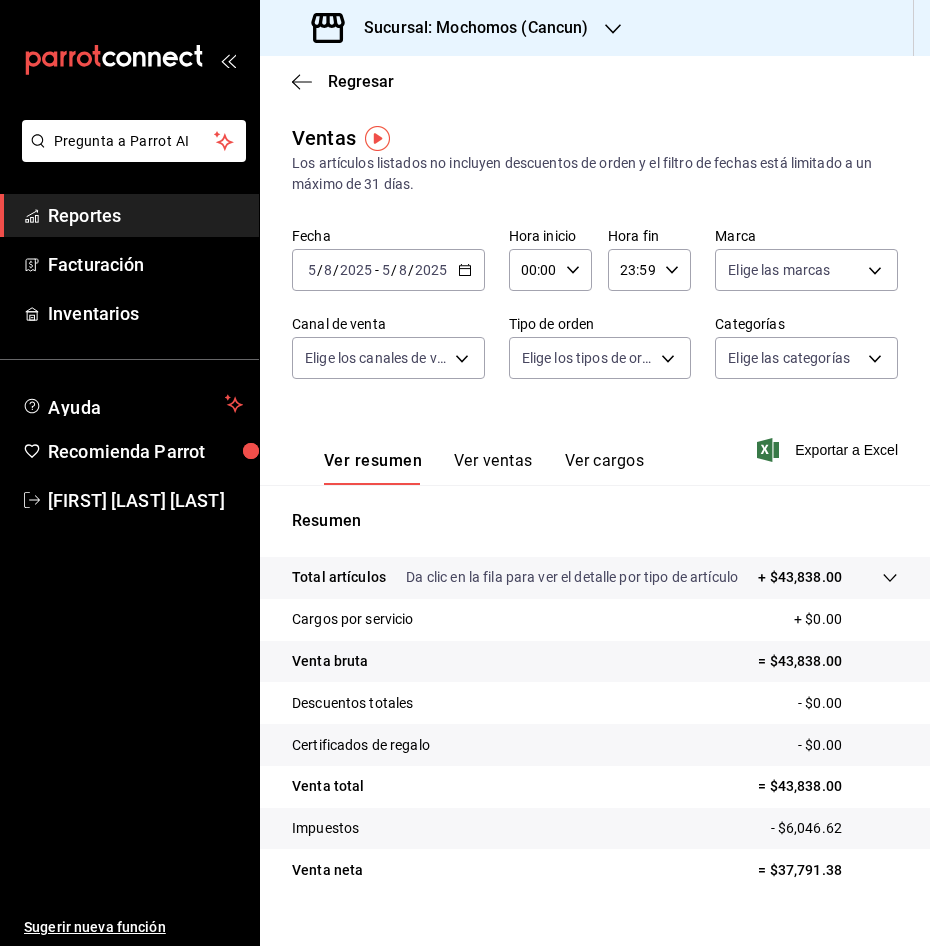 click 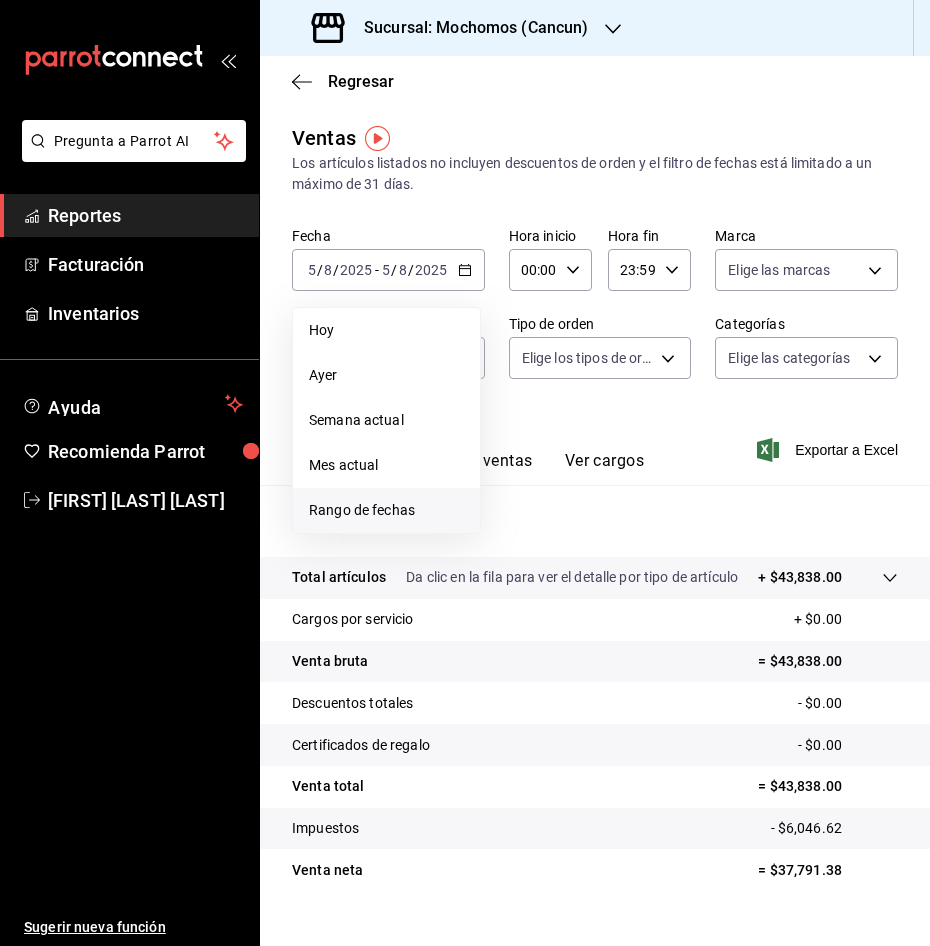 click on "Rango de fechas" at bounding box center [386, 510] 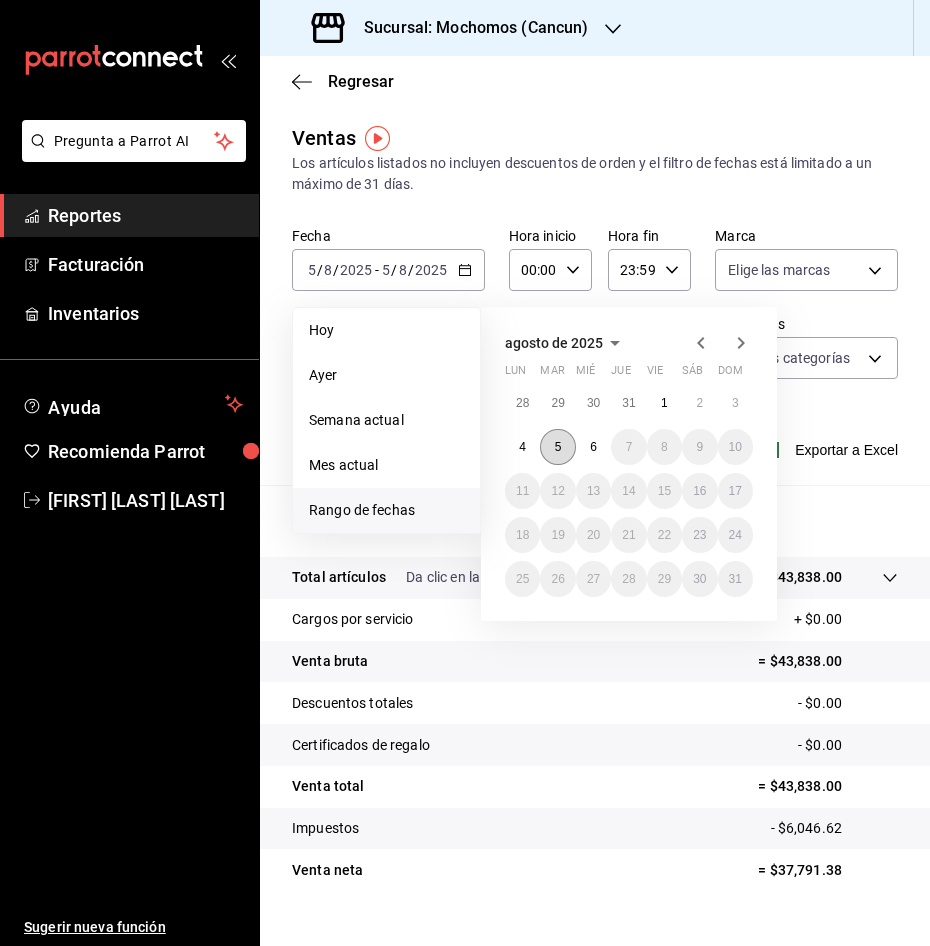 click on "5" at bounding box center (558, 447) 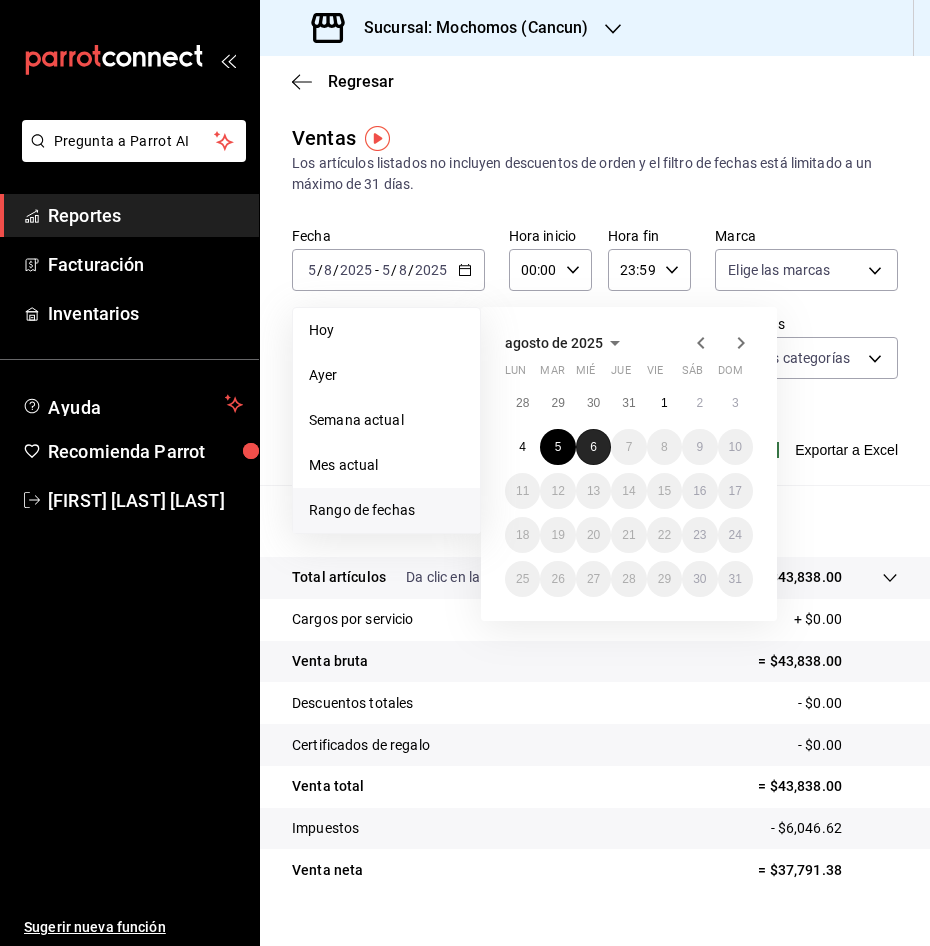 click on "6" at bounding box center (593, 447) 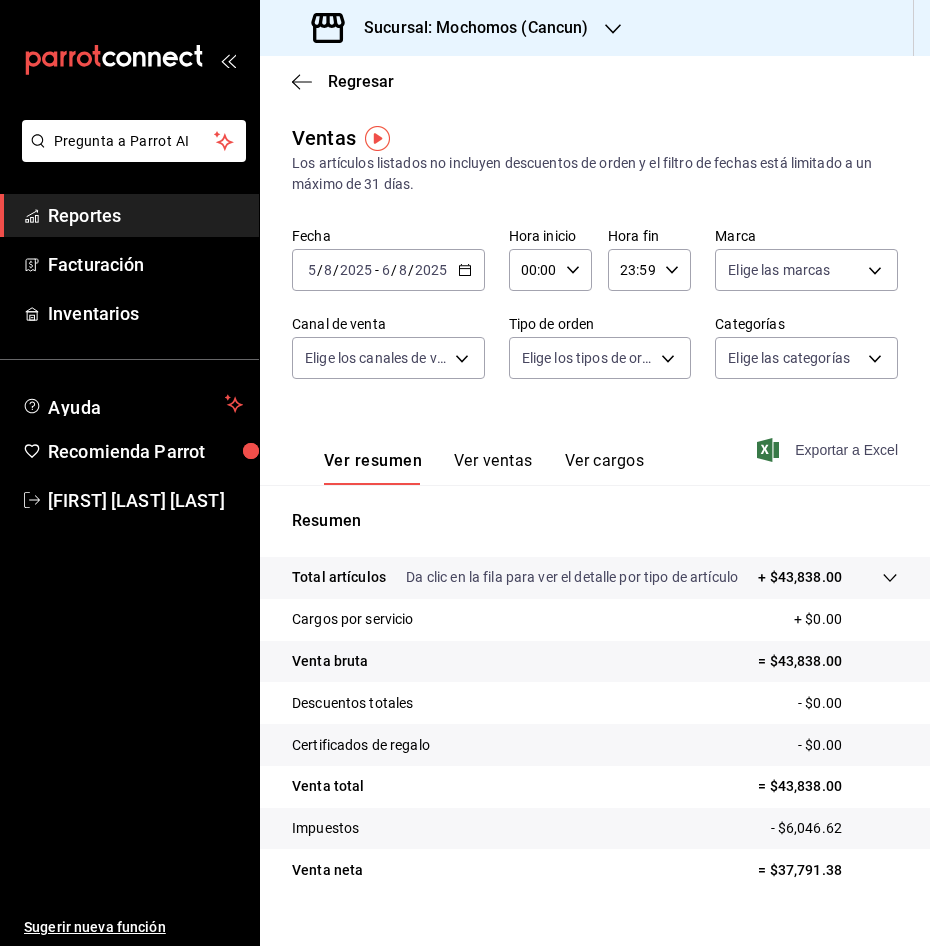 click on "Exportar a Excel" at bounding box center (829, 450) 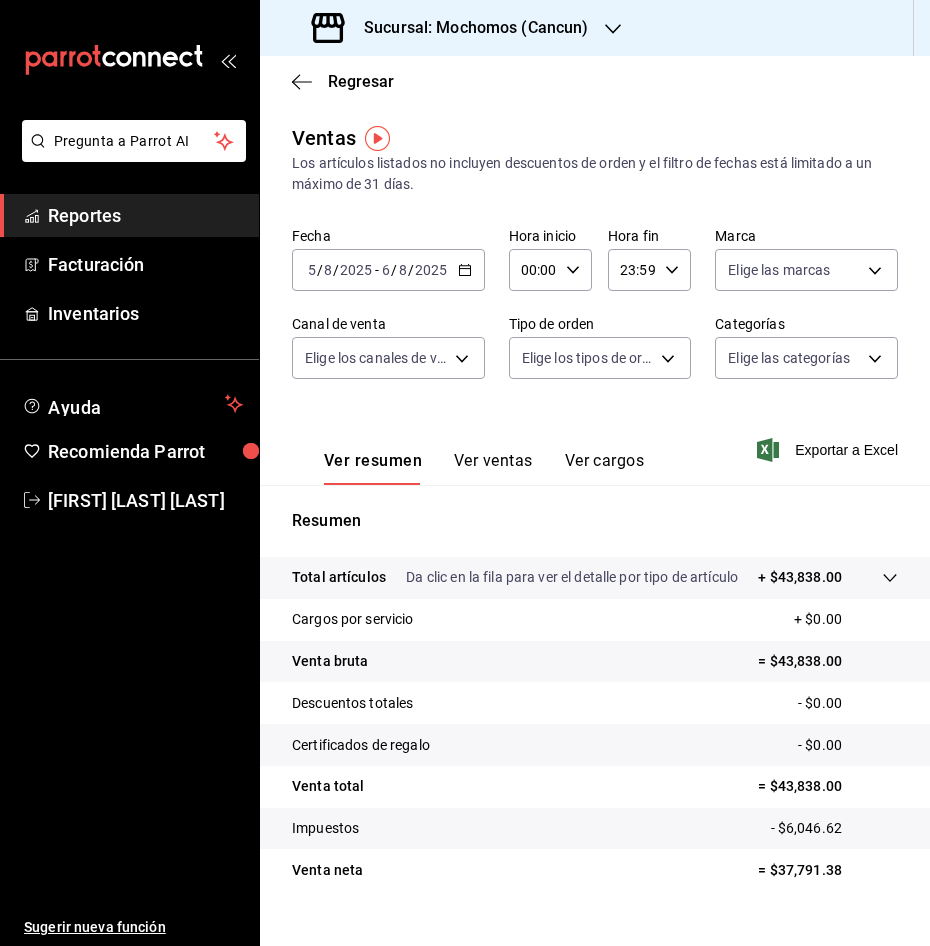 click on "Ver resumen Ver ventas Ver cargos Exportar a Excel" at bounding box center (595, 444) 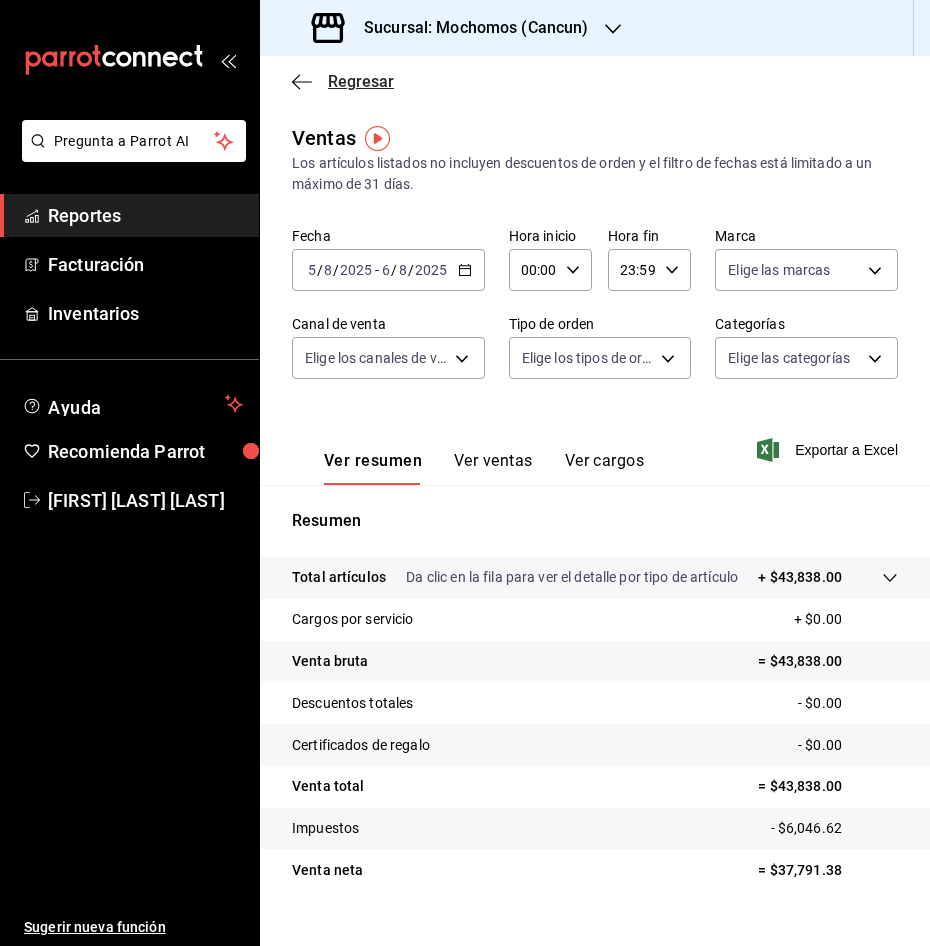 click 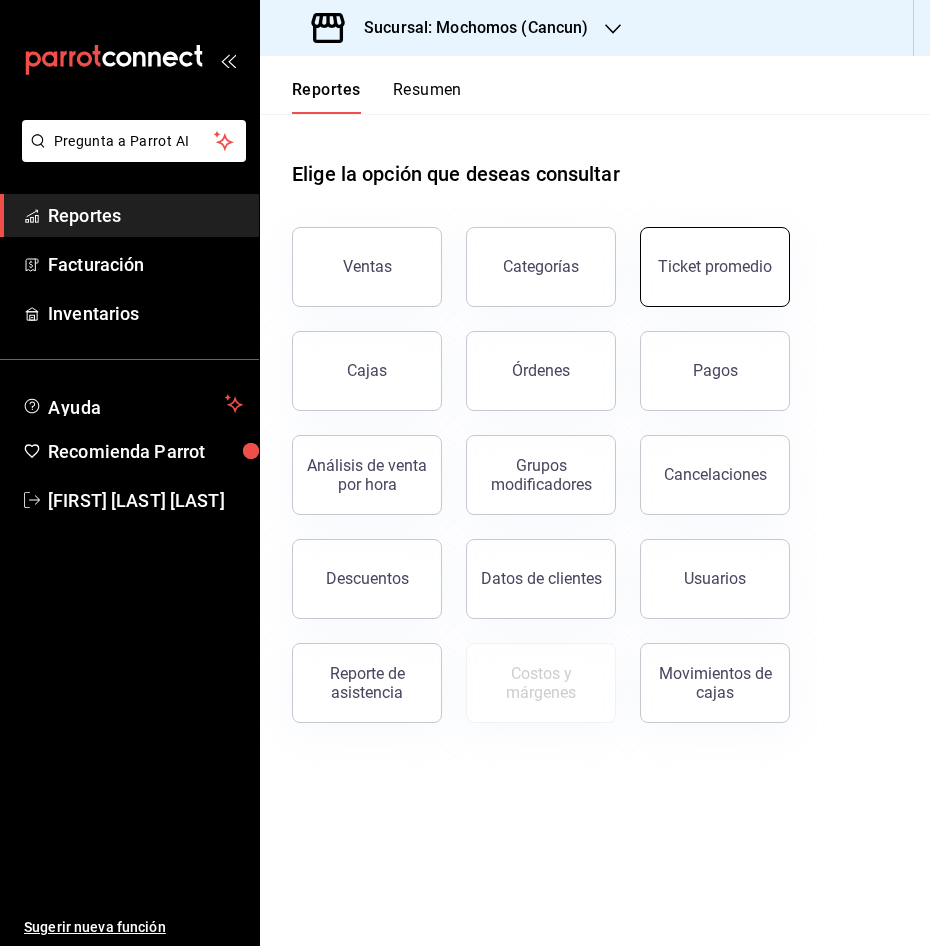 click on "Ticket promedio" at bounding box center [715, 267] 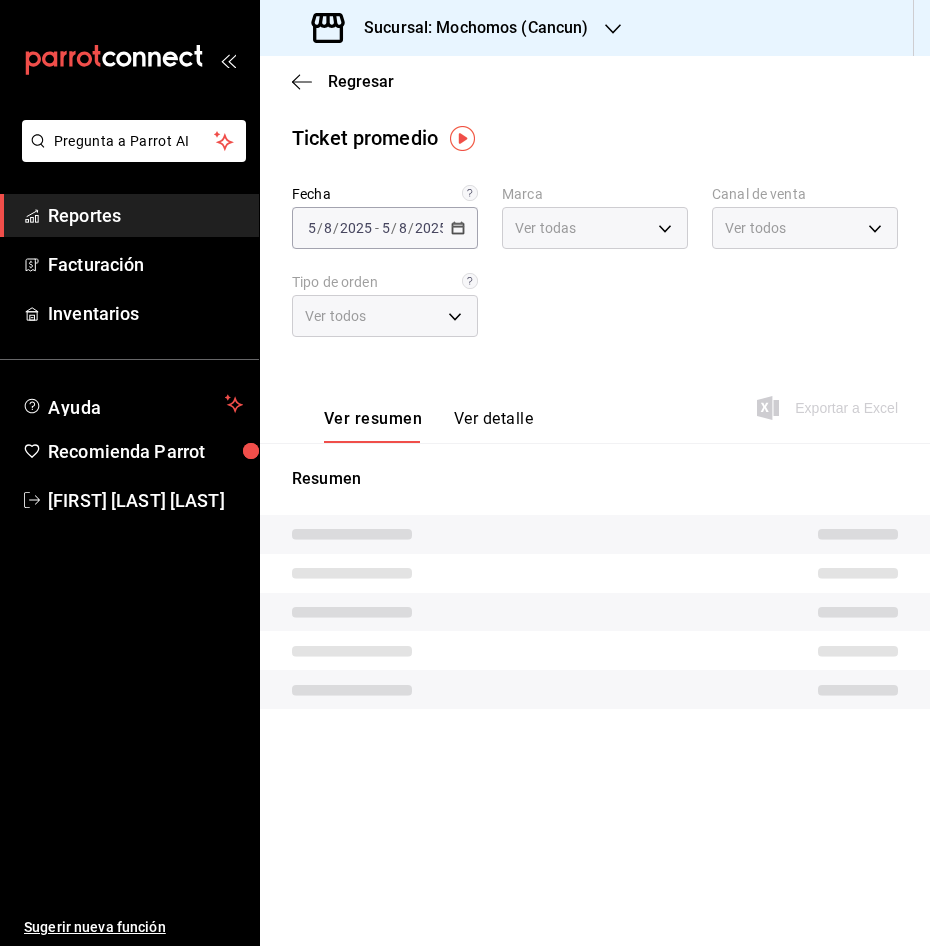 type on "81a909d9-58c5-46d1-b07d-4106a63ec642" 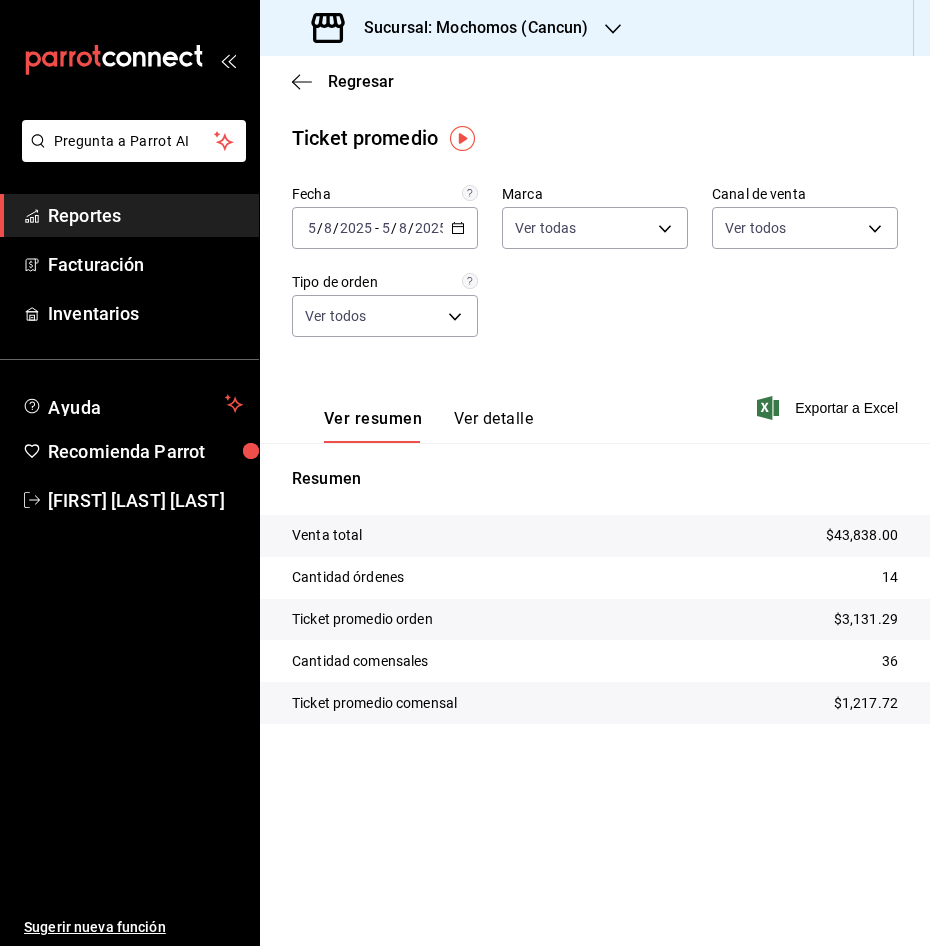 click on "2025-08-05 5 / 8 / 2025 - 2025-08-05 5 / 8 / 2025" at bounding box center (385, 228) 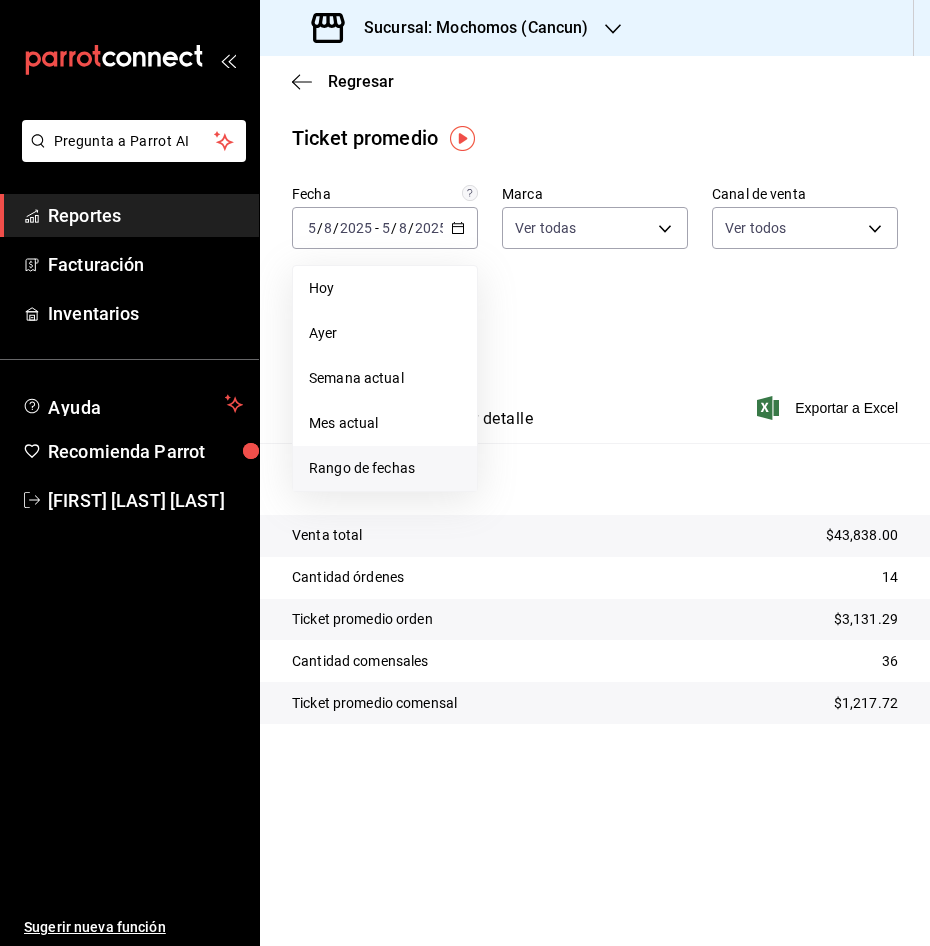 click on "Rango de fechas" at bounding box center (385, 468) 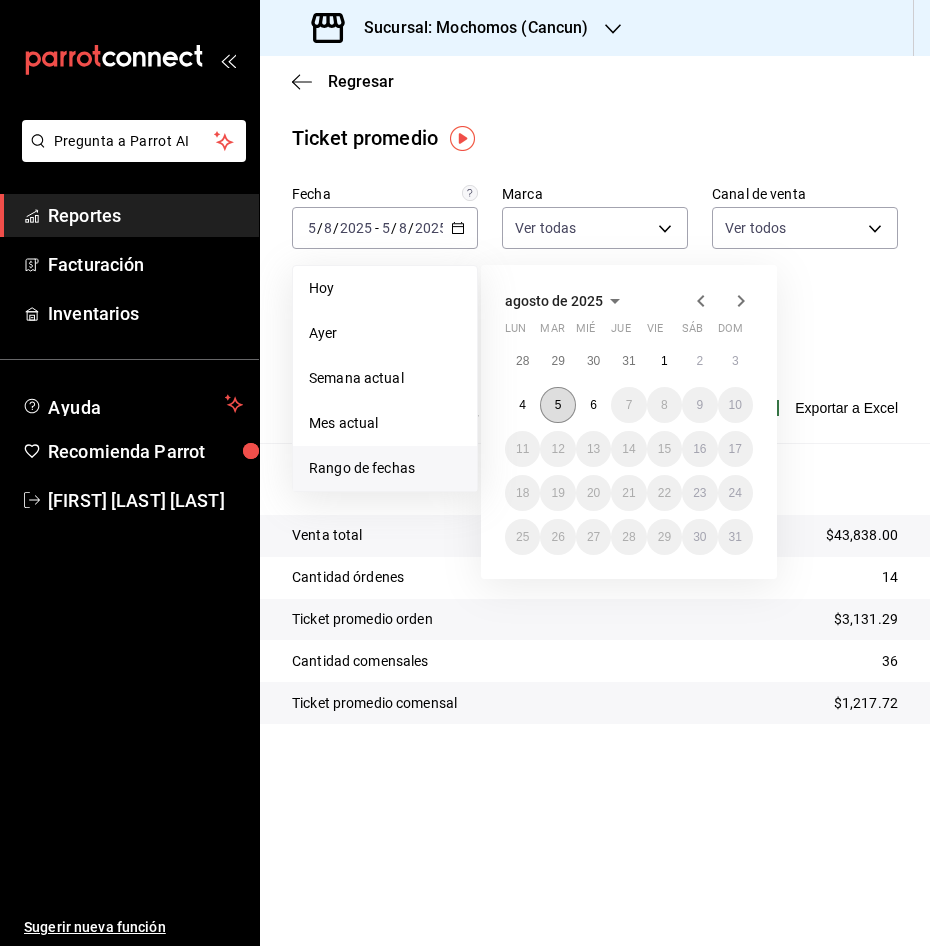 click on "5" at bounding box center (557, 405) 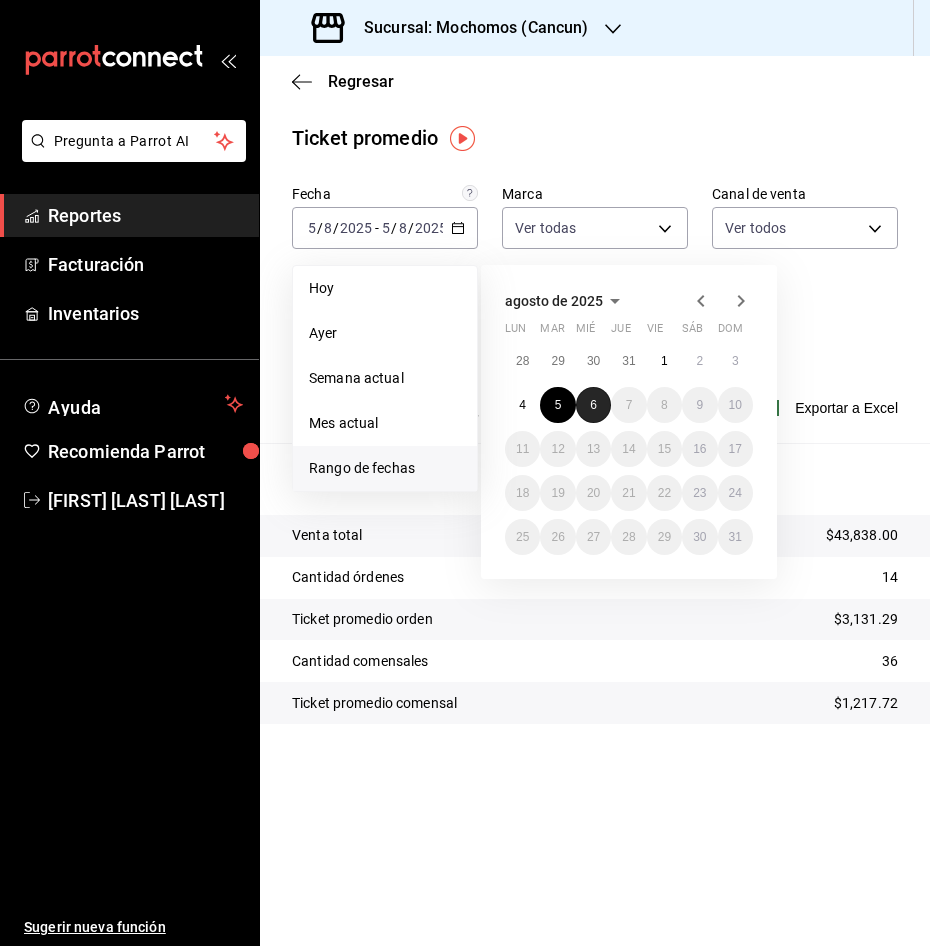 click on "6" at bounding box center [593, 405] 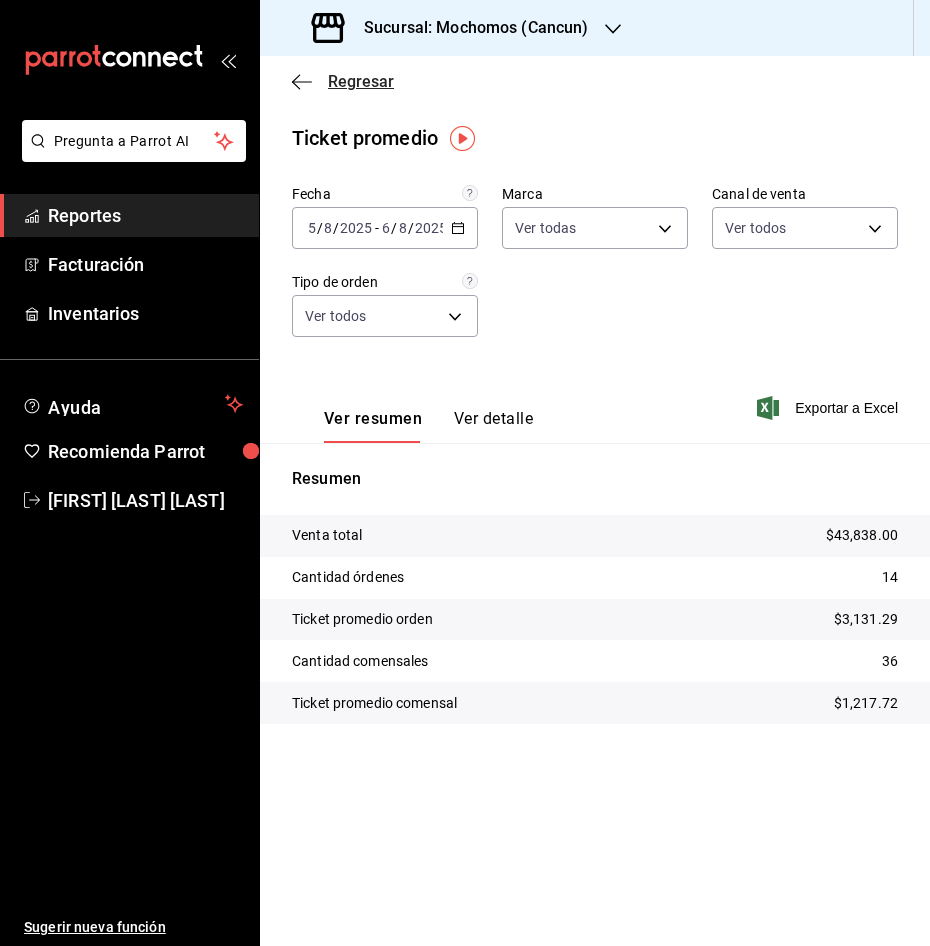 click 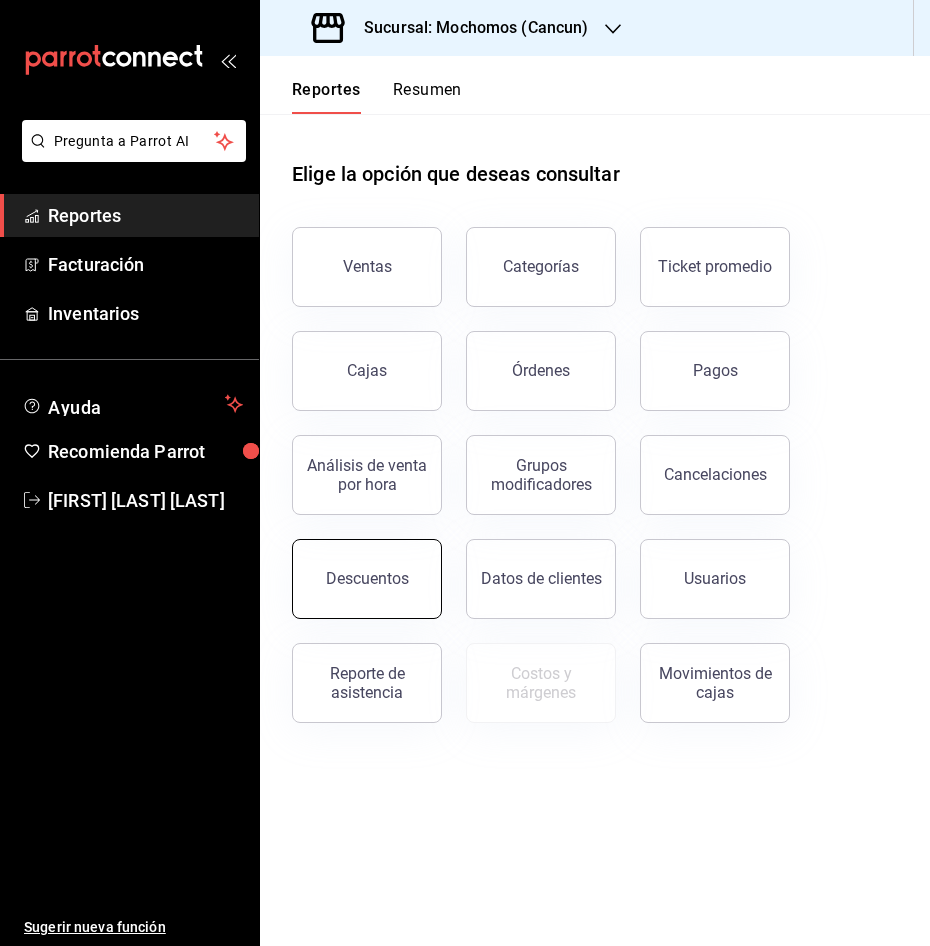 click on "Descuentos" at bounding box center [367, 578] 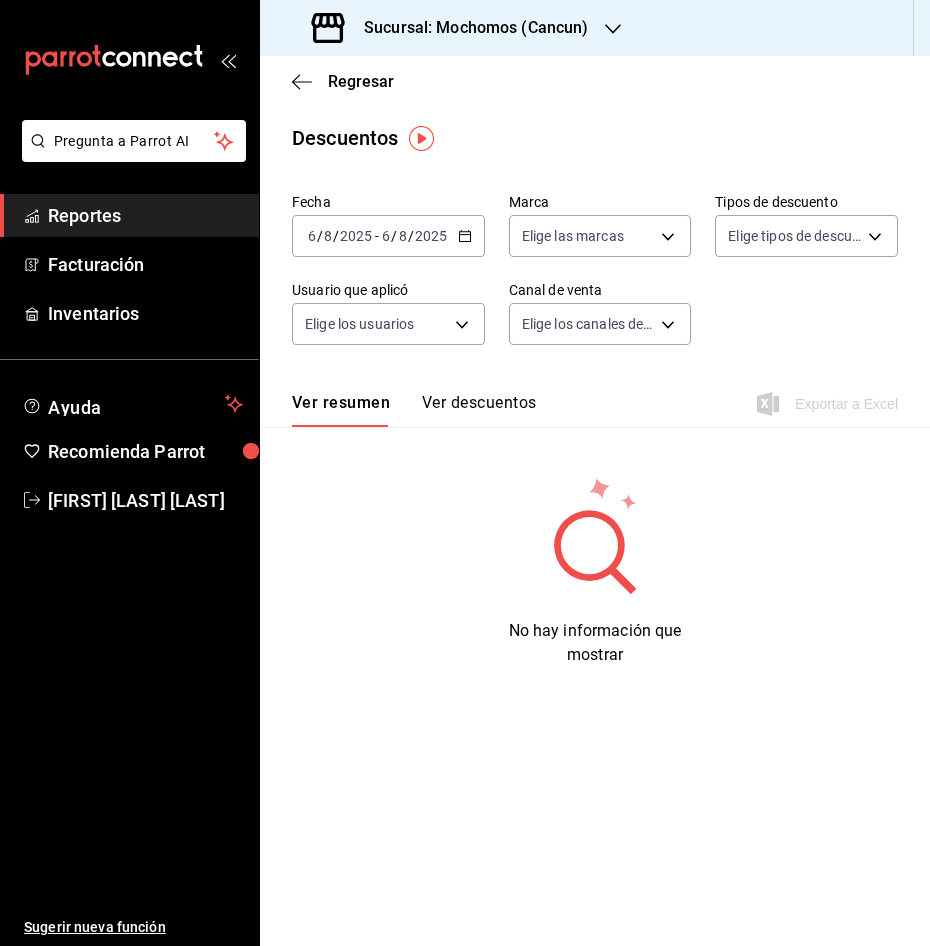 click 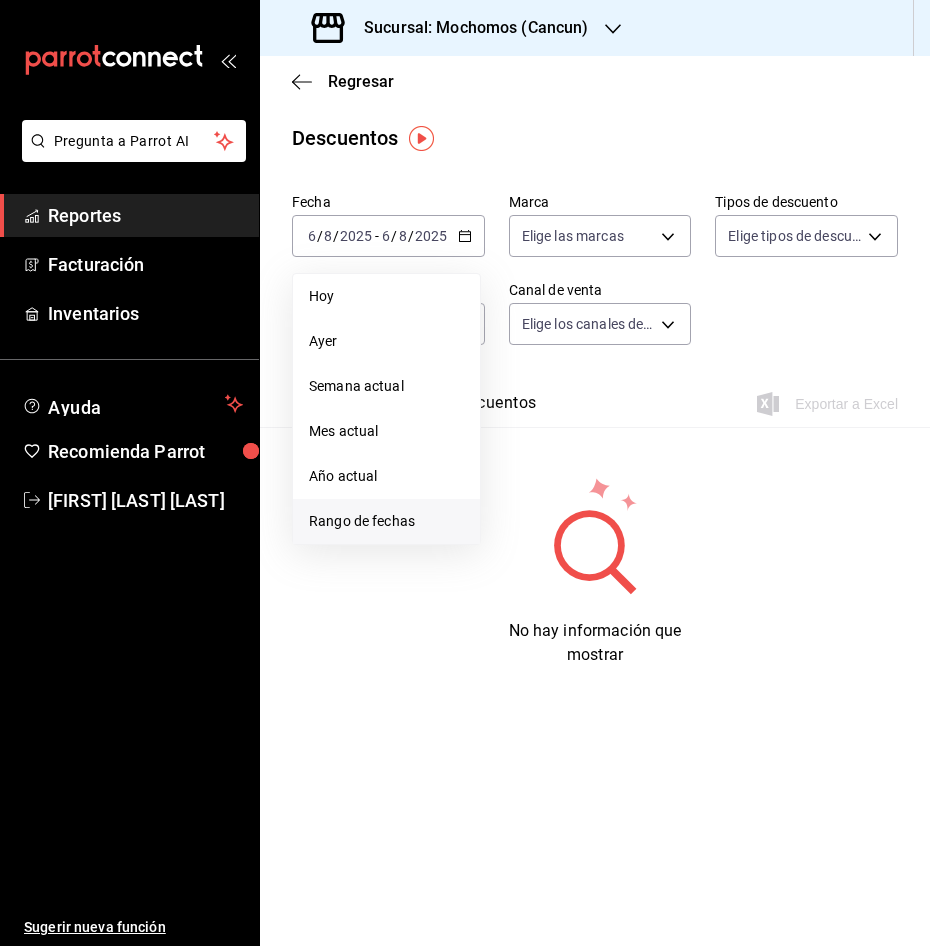 click on "Rango de fechas" at bounding box center [386, 521] 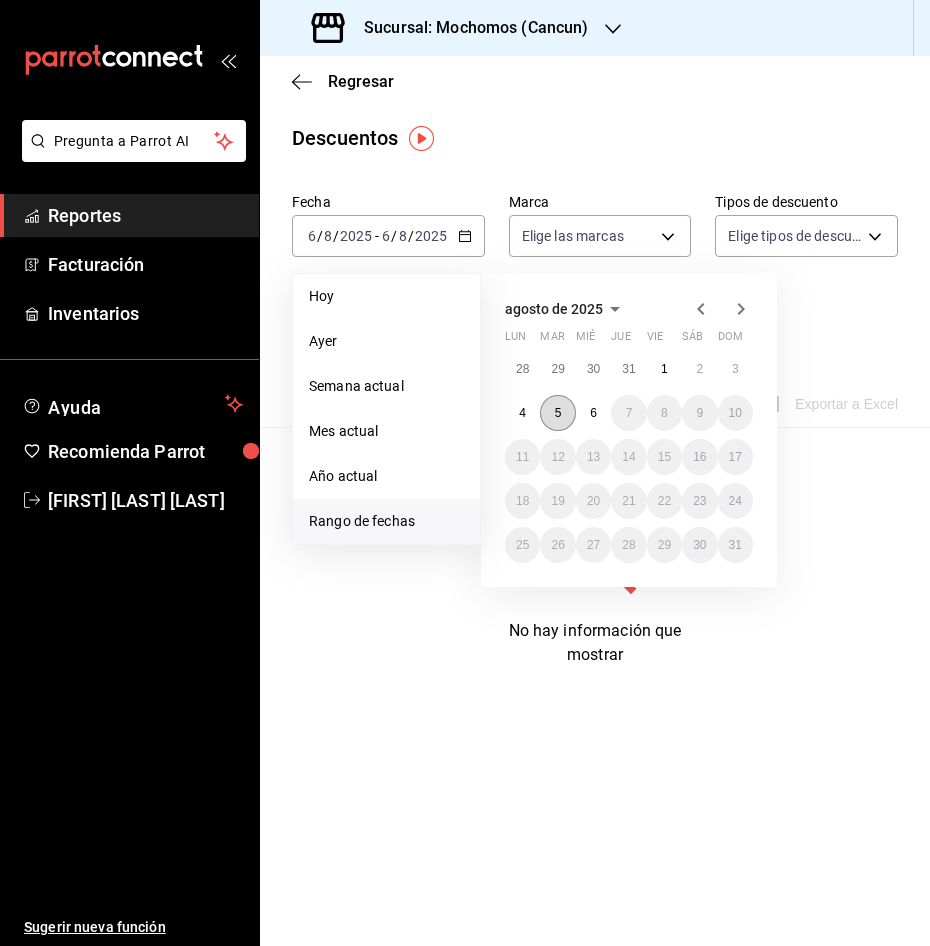 click on "5" at bounding box center [558, 413] 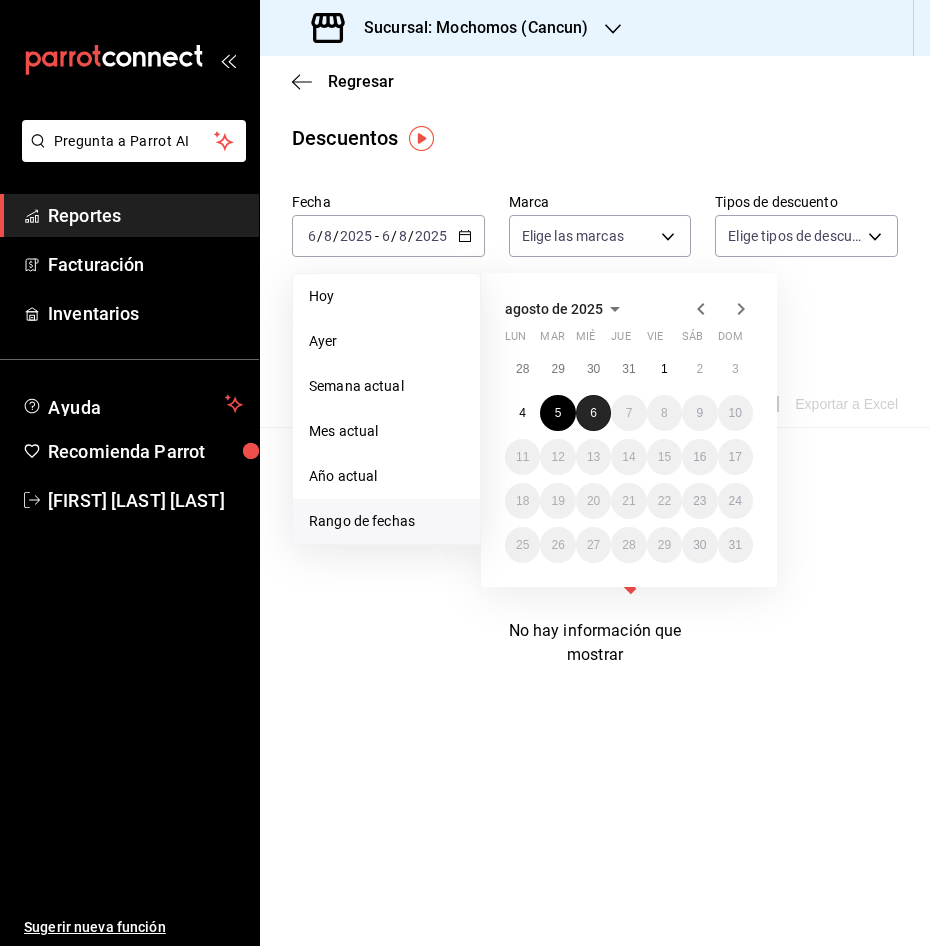 click on "6" at bounding box center [593, 413] 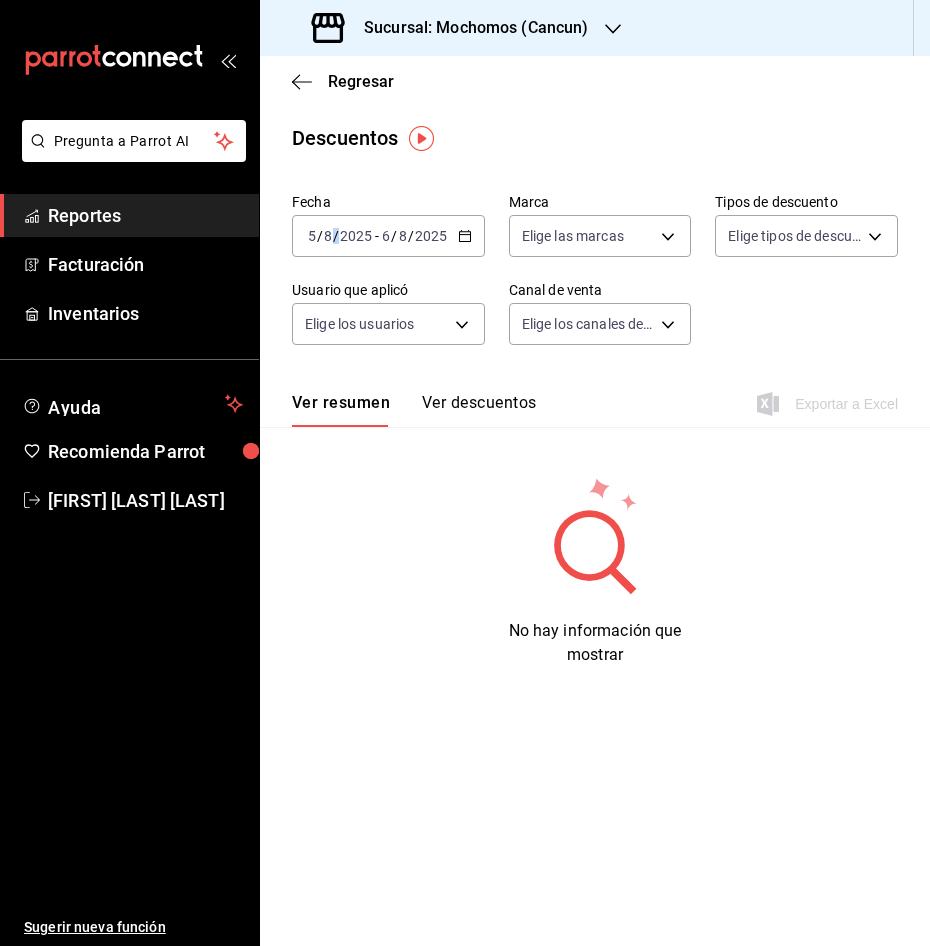 click on "/" at bounding box center [336, 236] 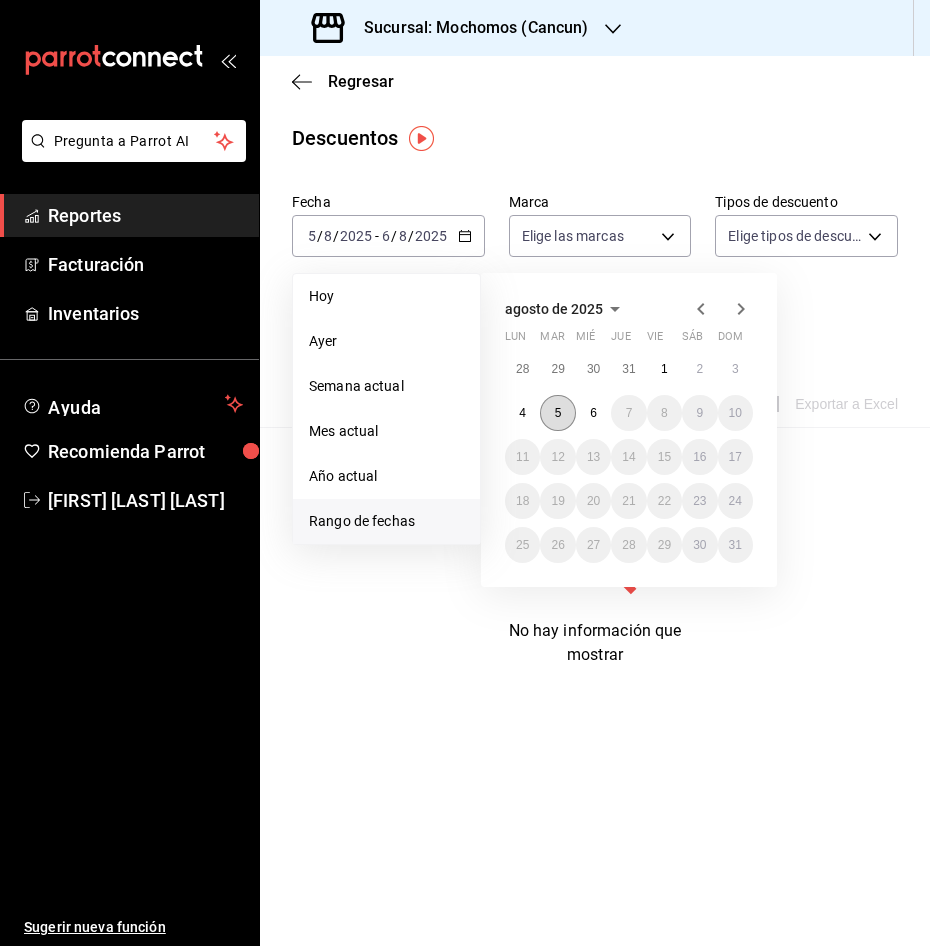 click on "5" at bounding box center [557, 413] 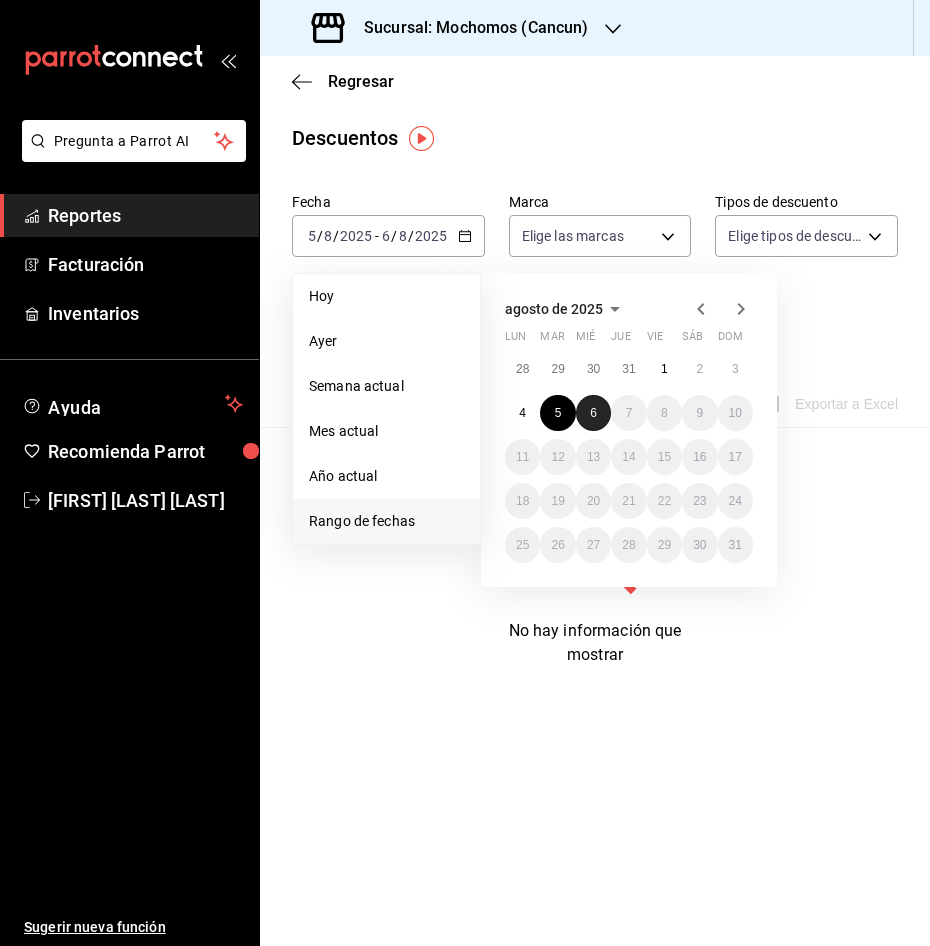 click on "6" at bounding box center (593, 413) 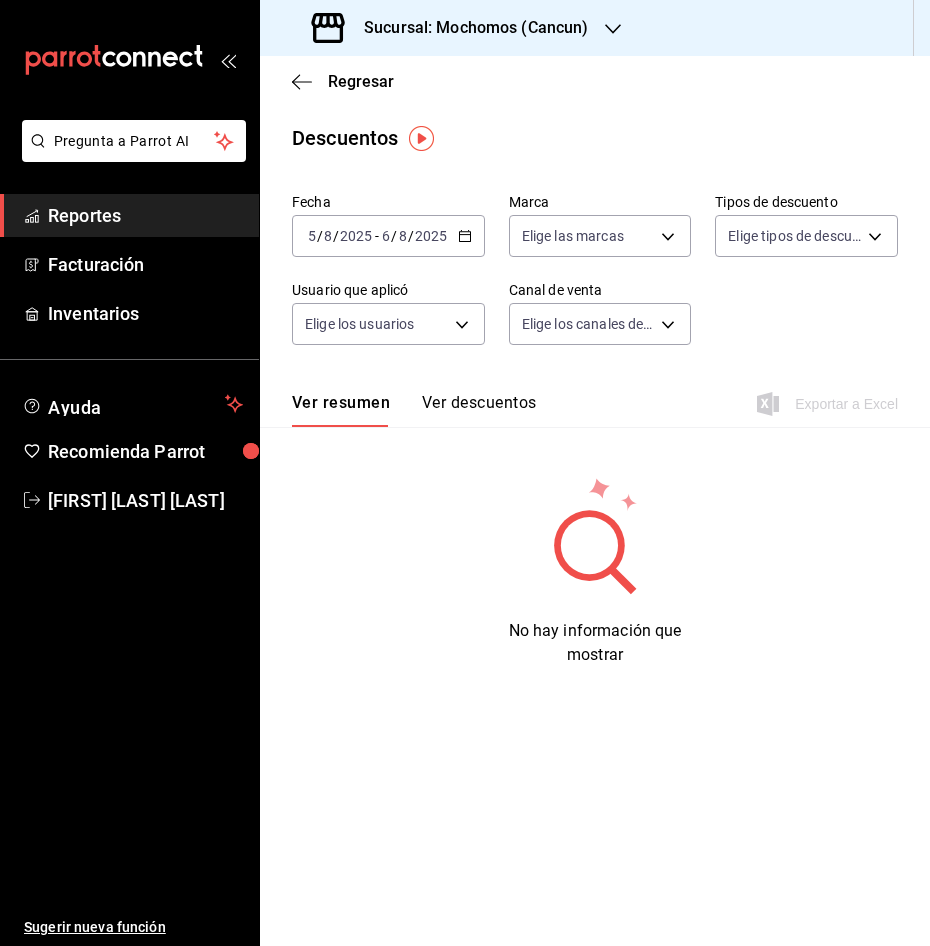 click on "Ver resumen Ver descuentos Exportar a Excel" at bounding box center [595, 398] 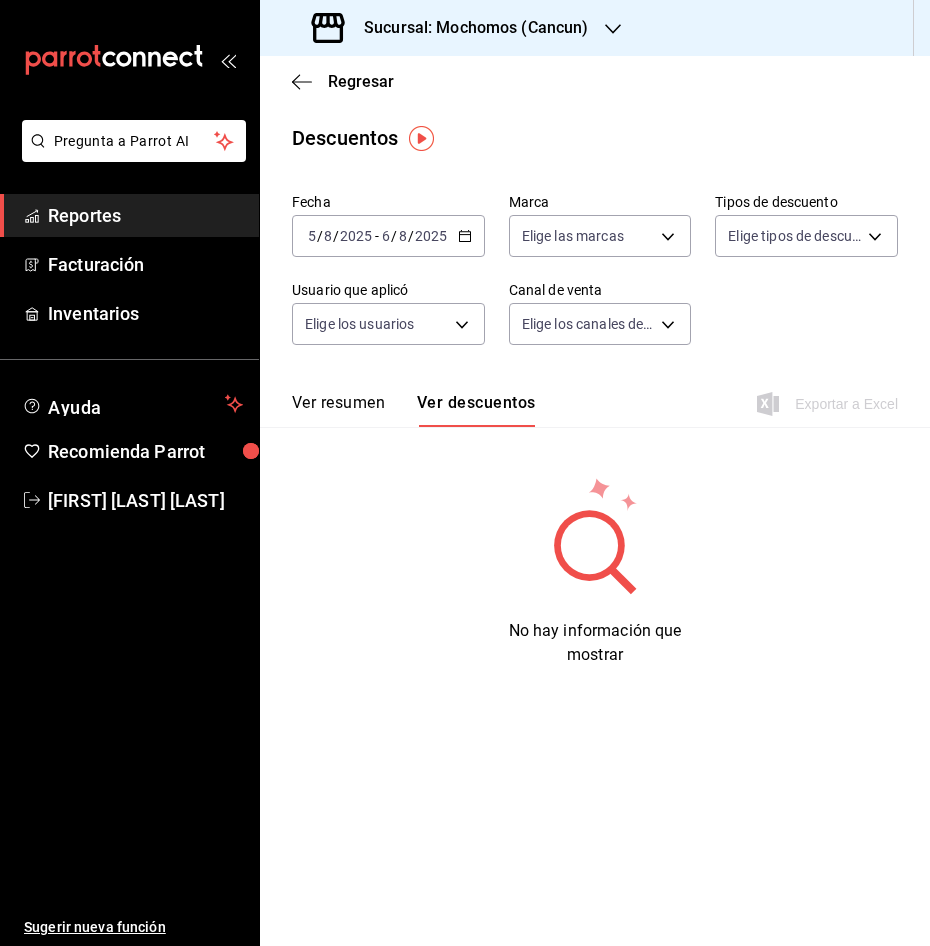 click on "Ver resumen" at bounding box center (338, 410) 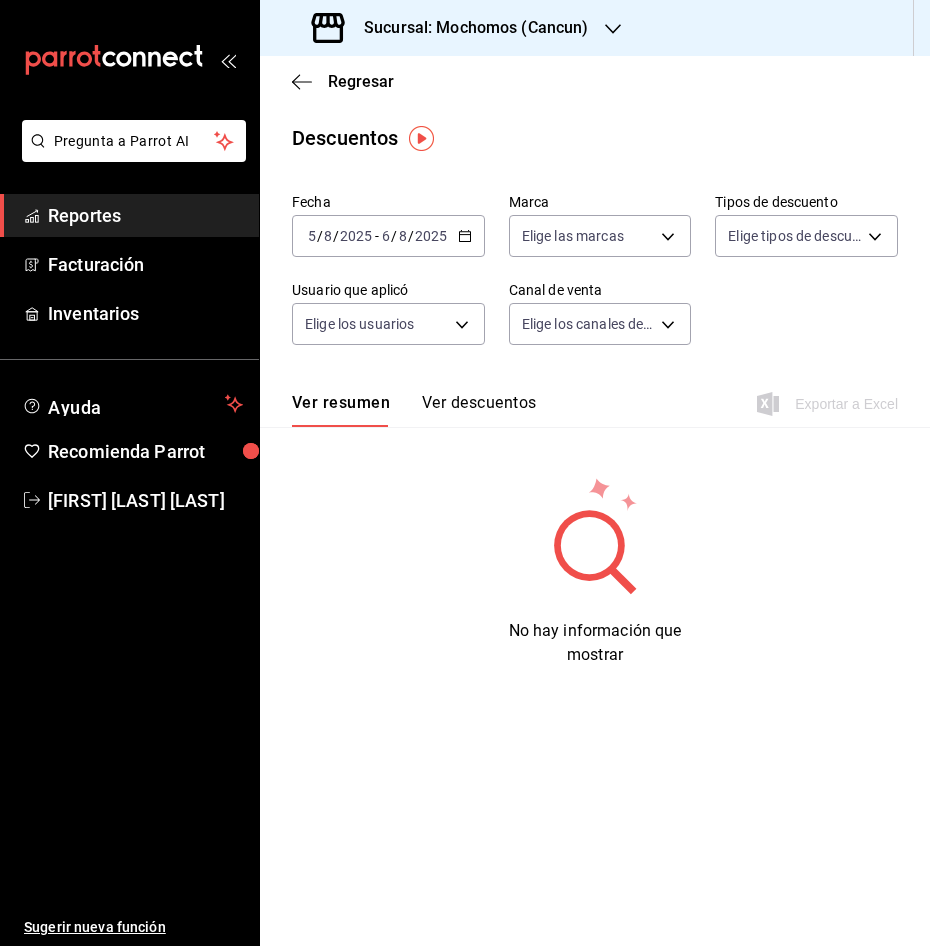 click on "Ver resumen" at bounding box center [341, 410] 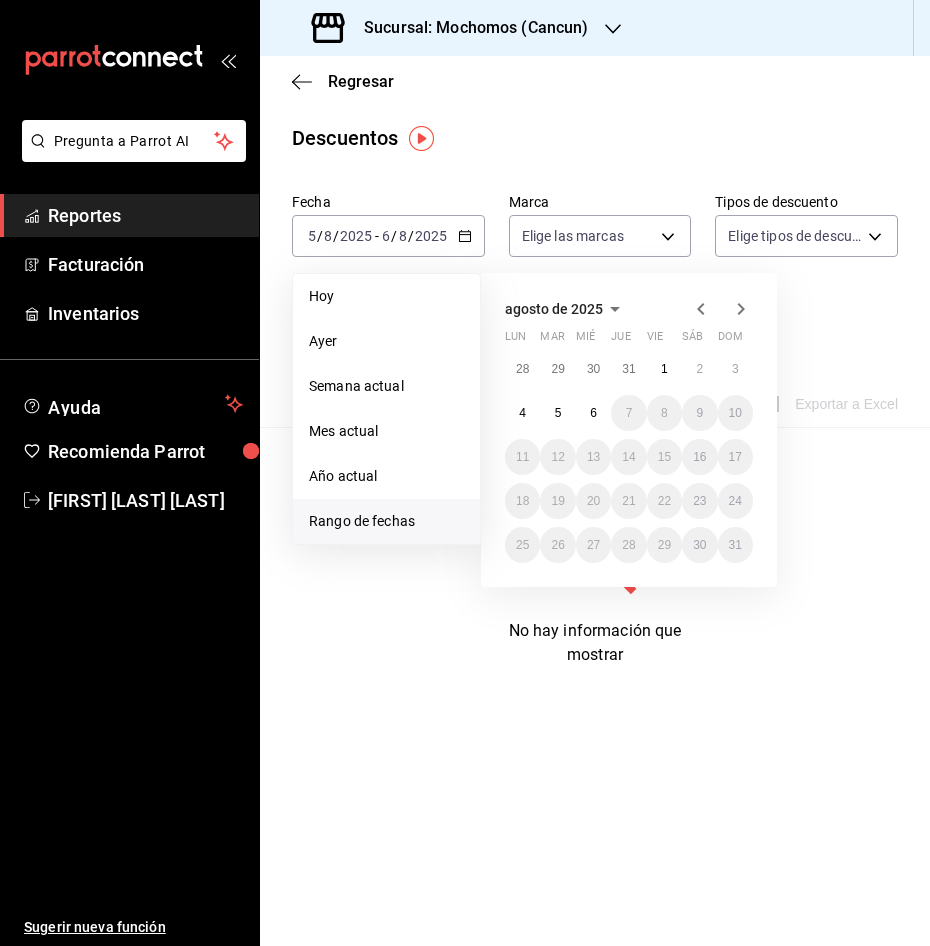 click on "Rango de fechas" at bounding box center (386, 521) 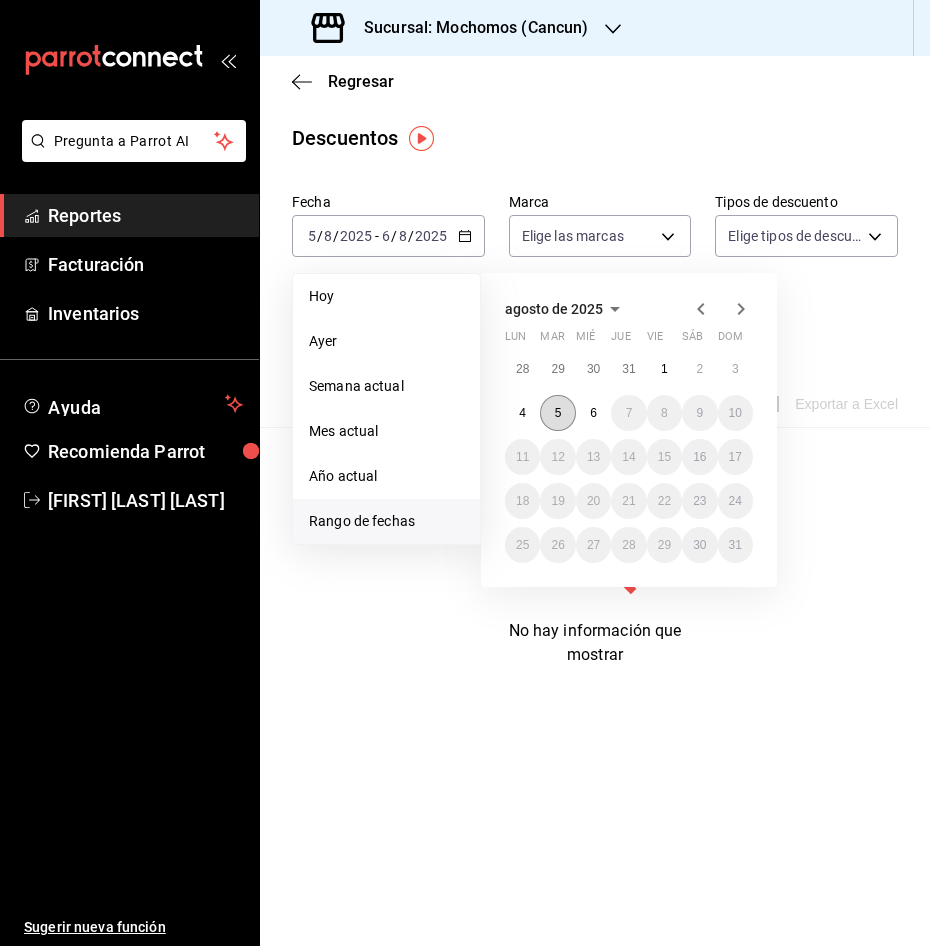 click on "5" at bounding box center [557, 413] 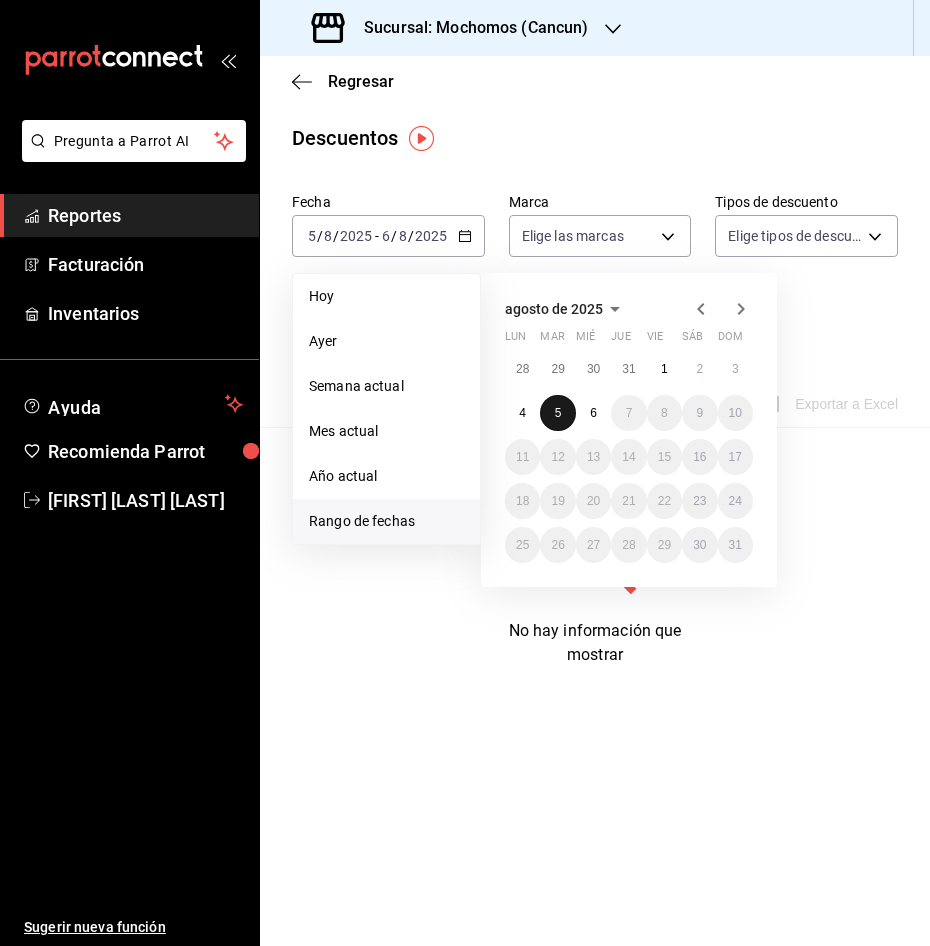 click on "5" at bounding box center [557, 413] 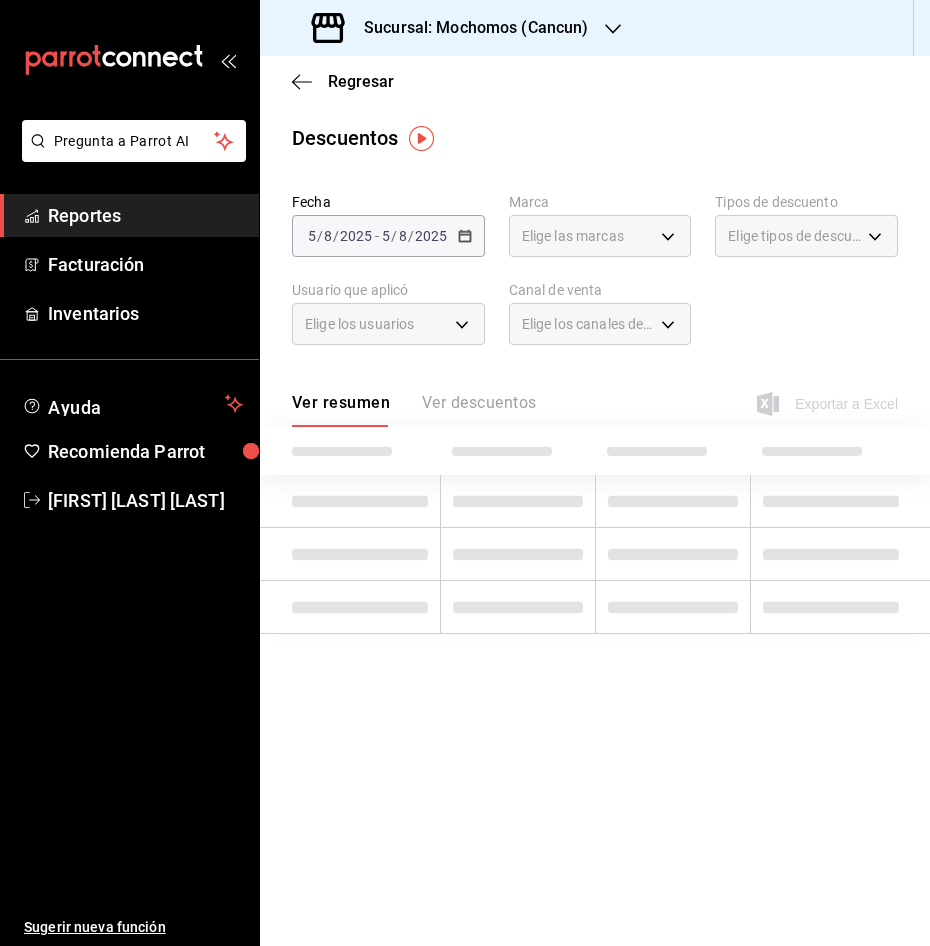 click on "Ver resumen Ver descuentos Exportar a Excel" at bounding box center [595, 398] 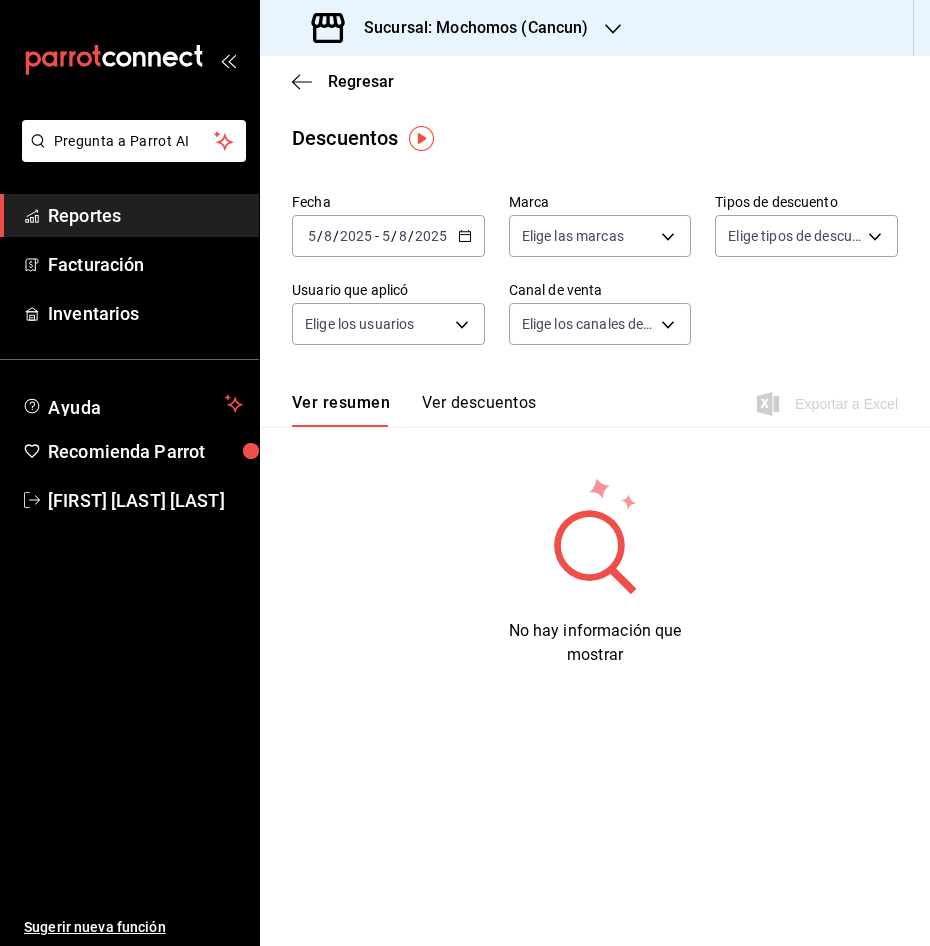 click on "Ver descuentos" at bounding box center (479, 410) 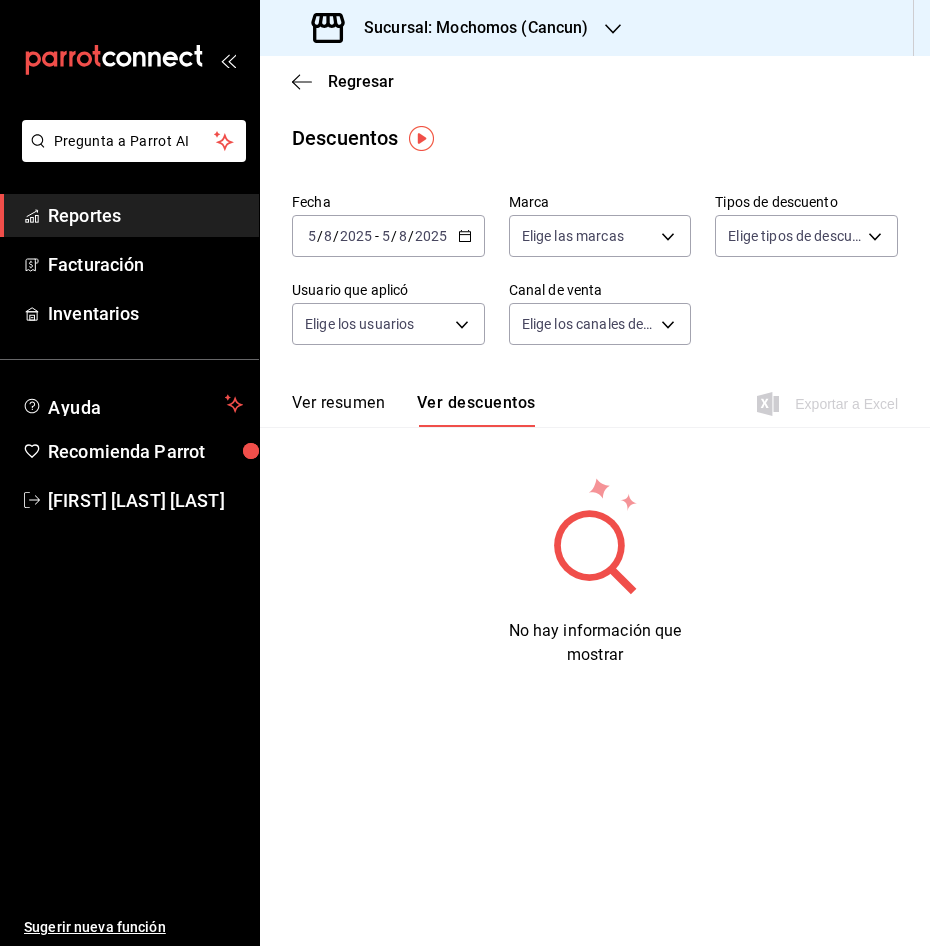 click on "Ver resumen" at bounding box center (338, 410) 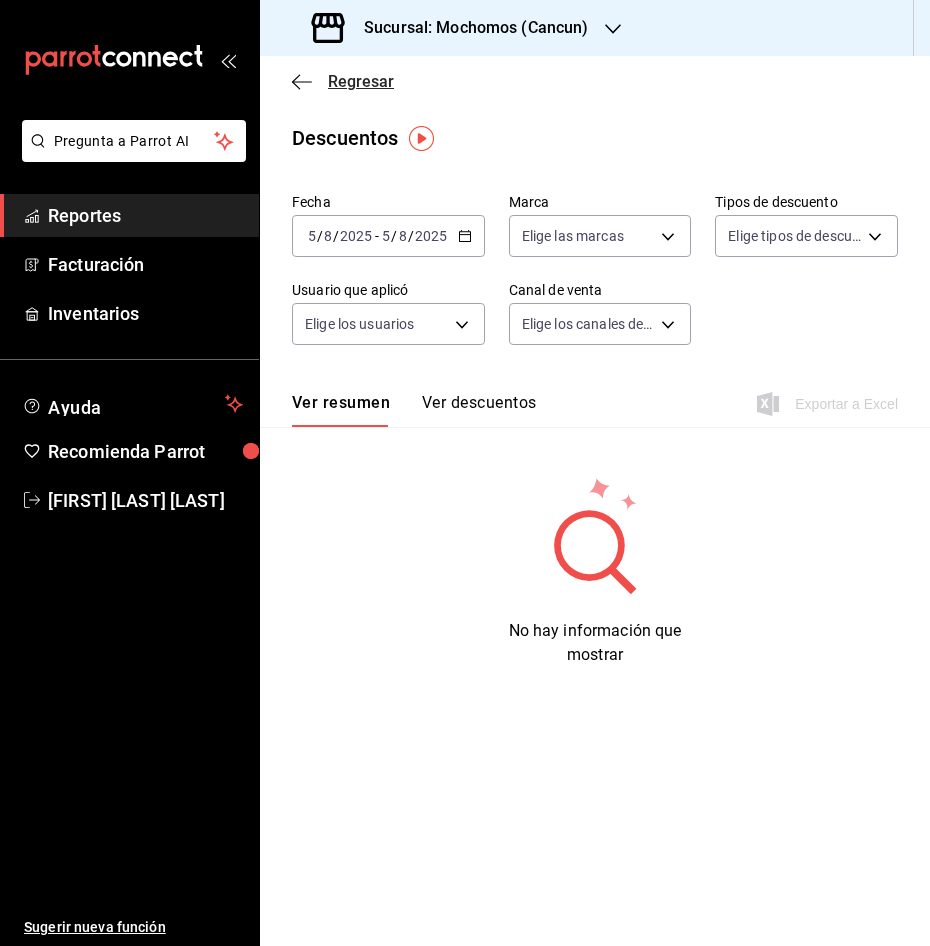 click 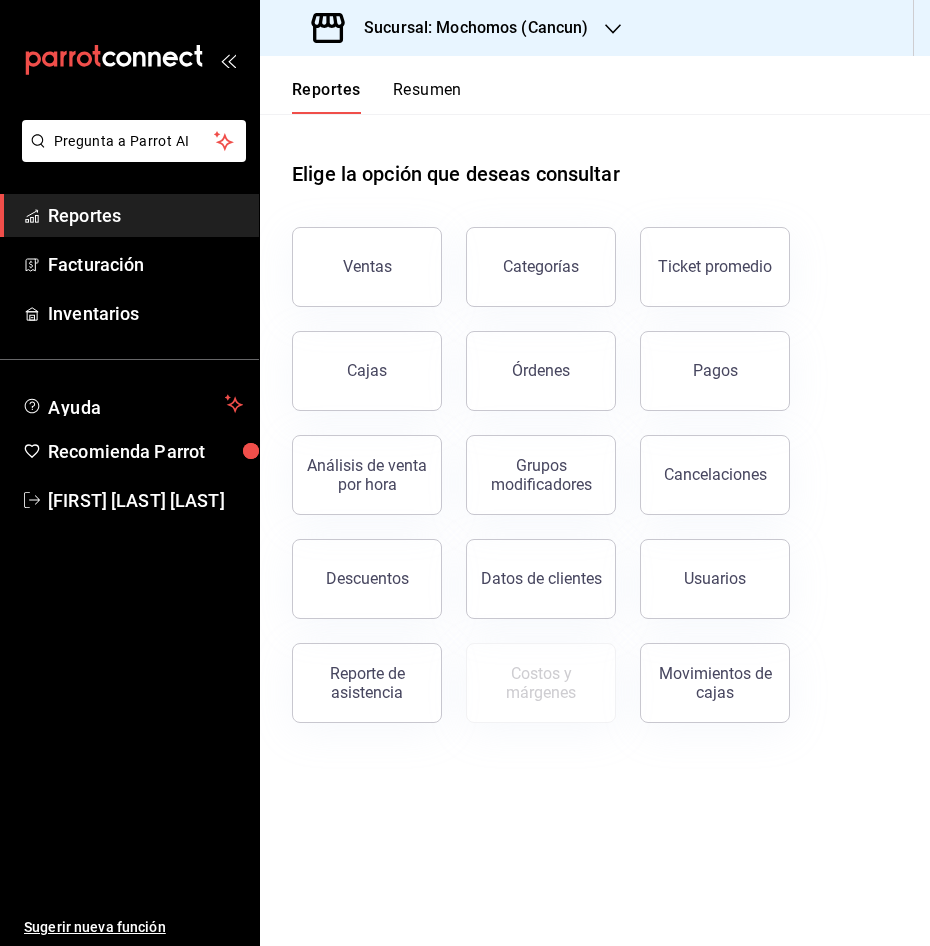 click 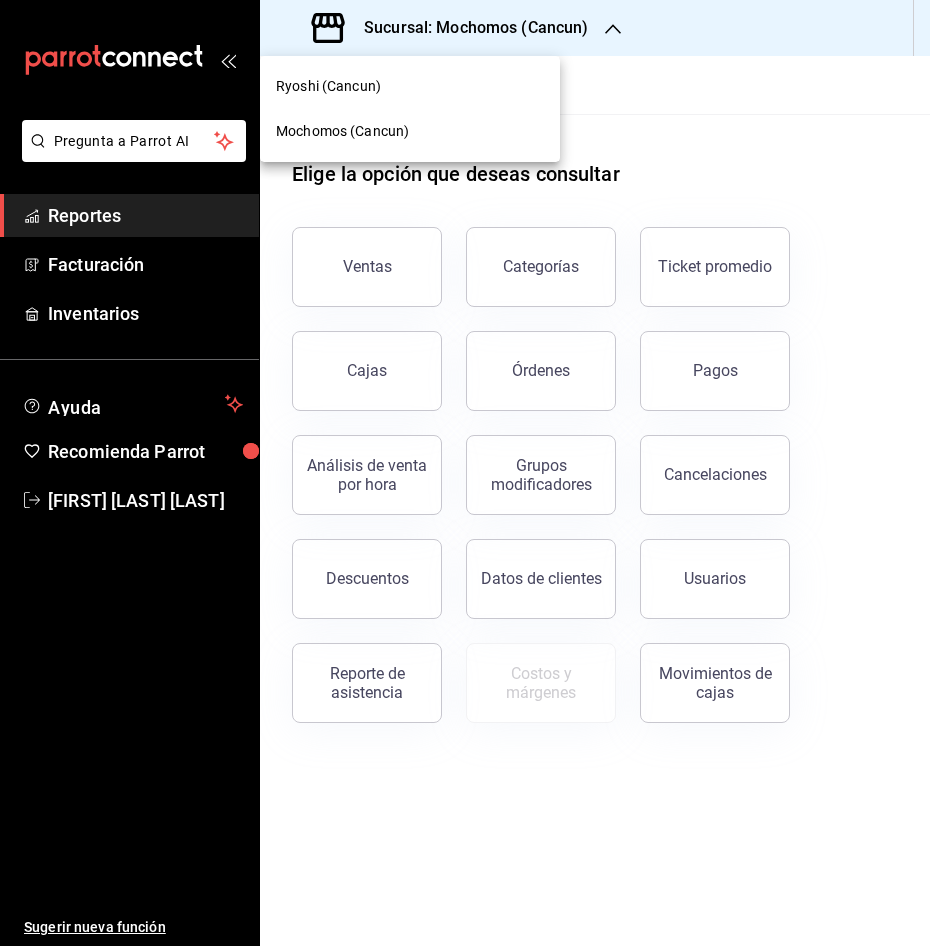 click on "Ryoshi (Cancun)" at bounding box center [410, 86] 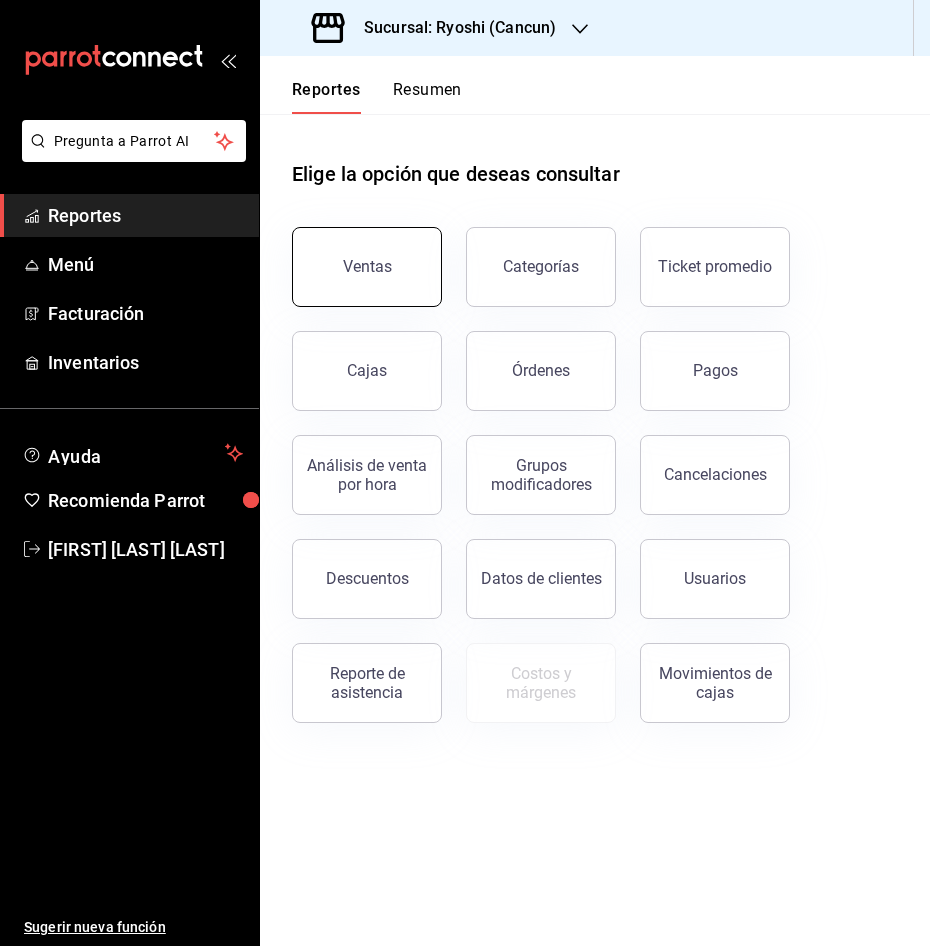 click on "Ventas" at bounding box center [367, 267] 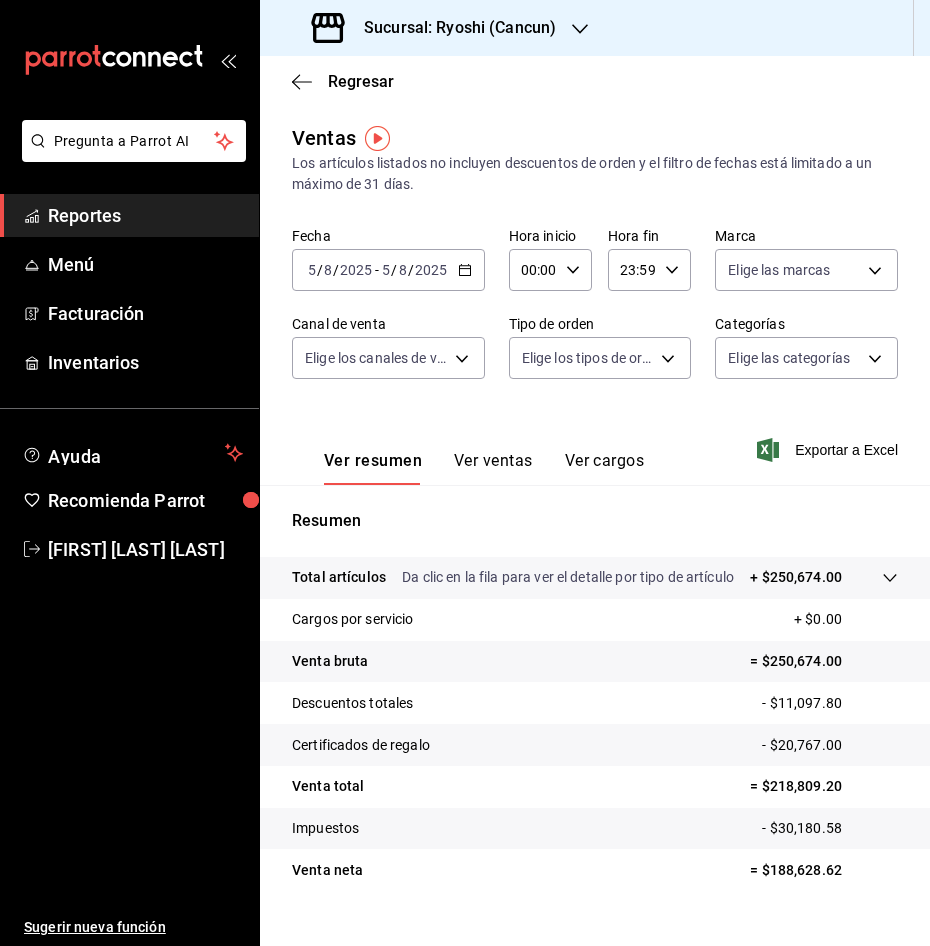 click 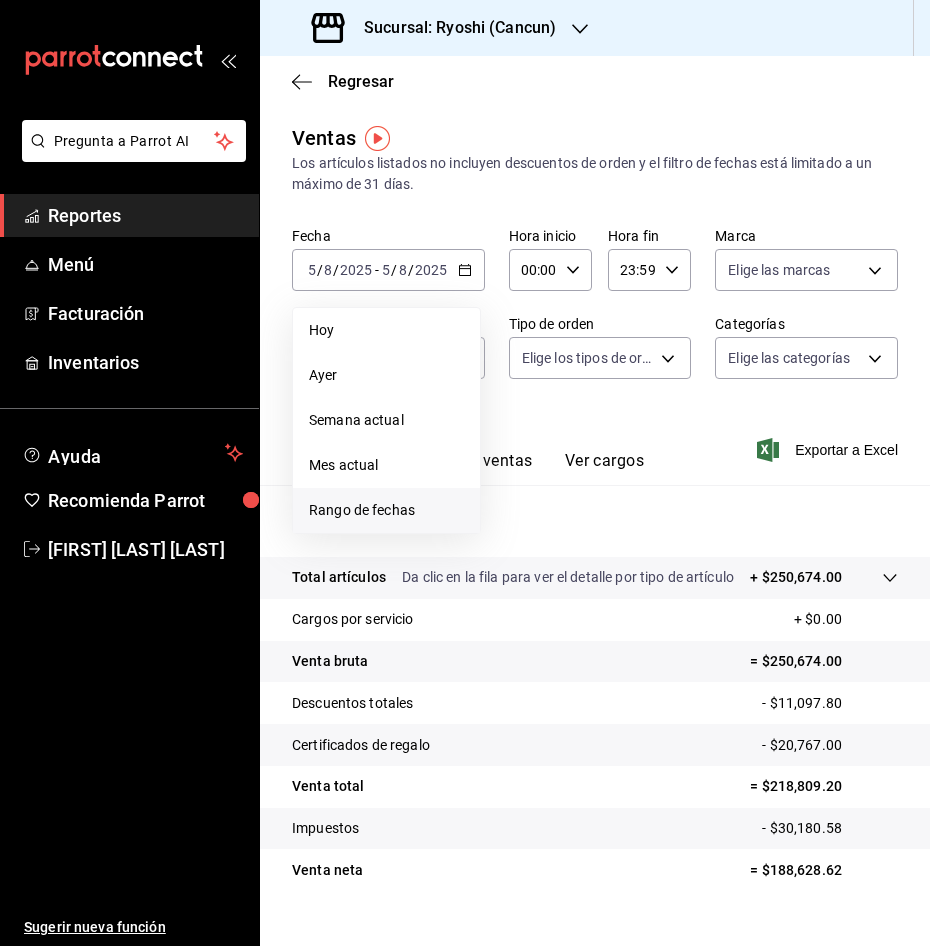 click on "Rango de fechas" at bounding box center (386, 510) 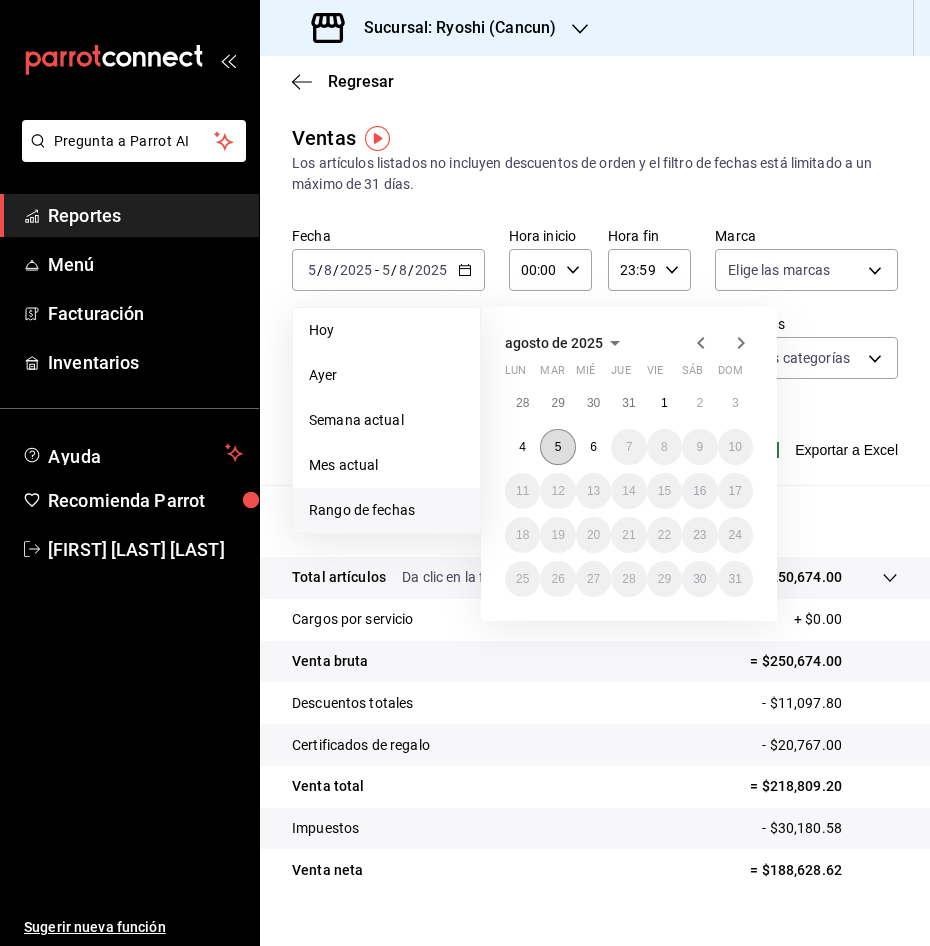 click on "5" at bounding box center [557, 447] 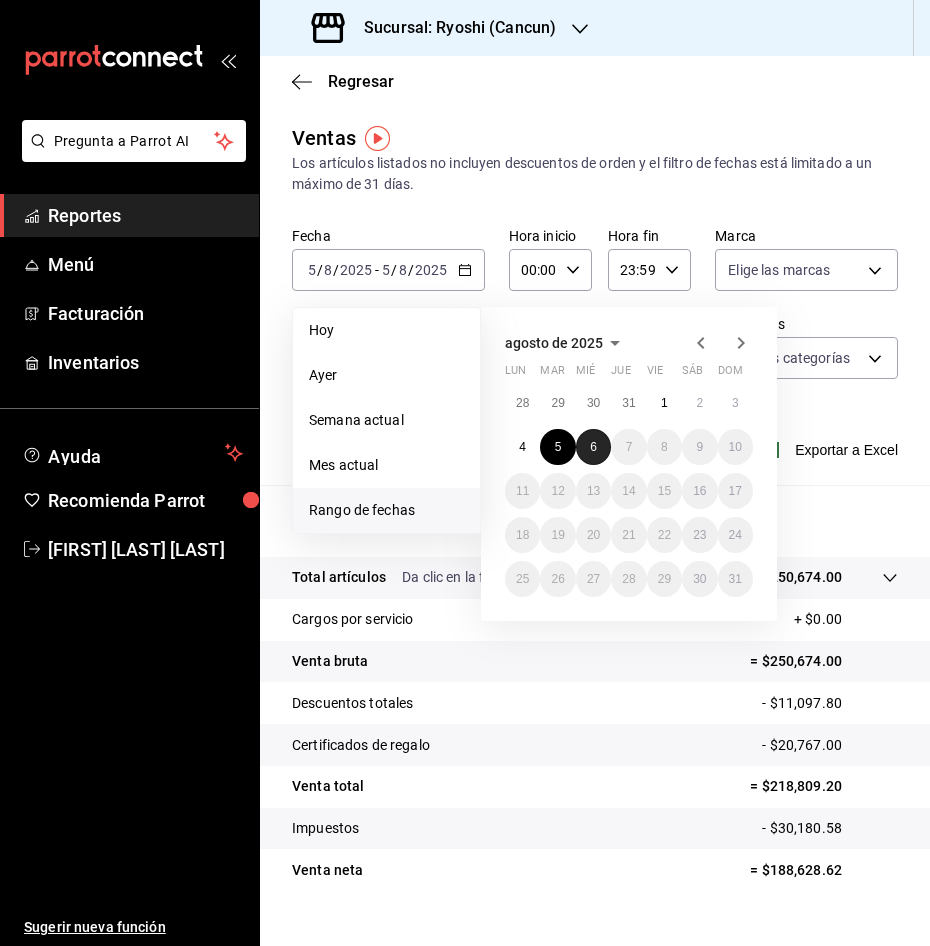 click on "6" at bounding box center (593, 447) 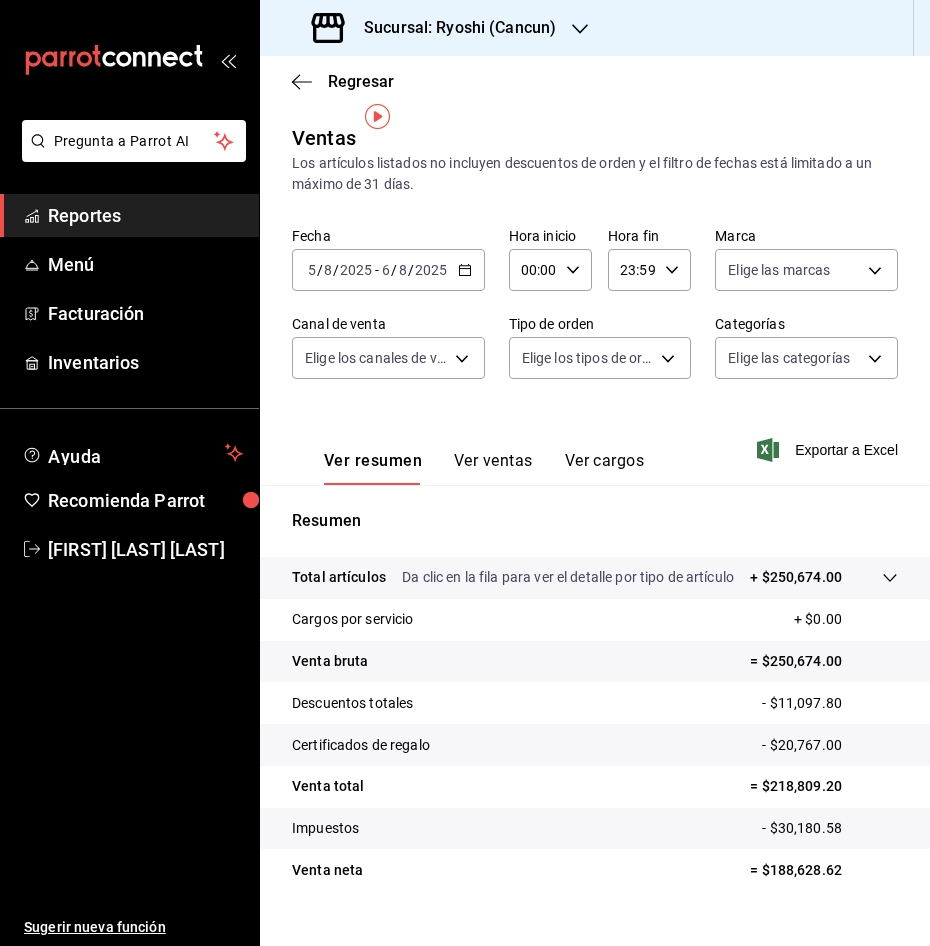 scroll, scrollTop: 33, scrollLeft: 0, axis: vertical 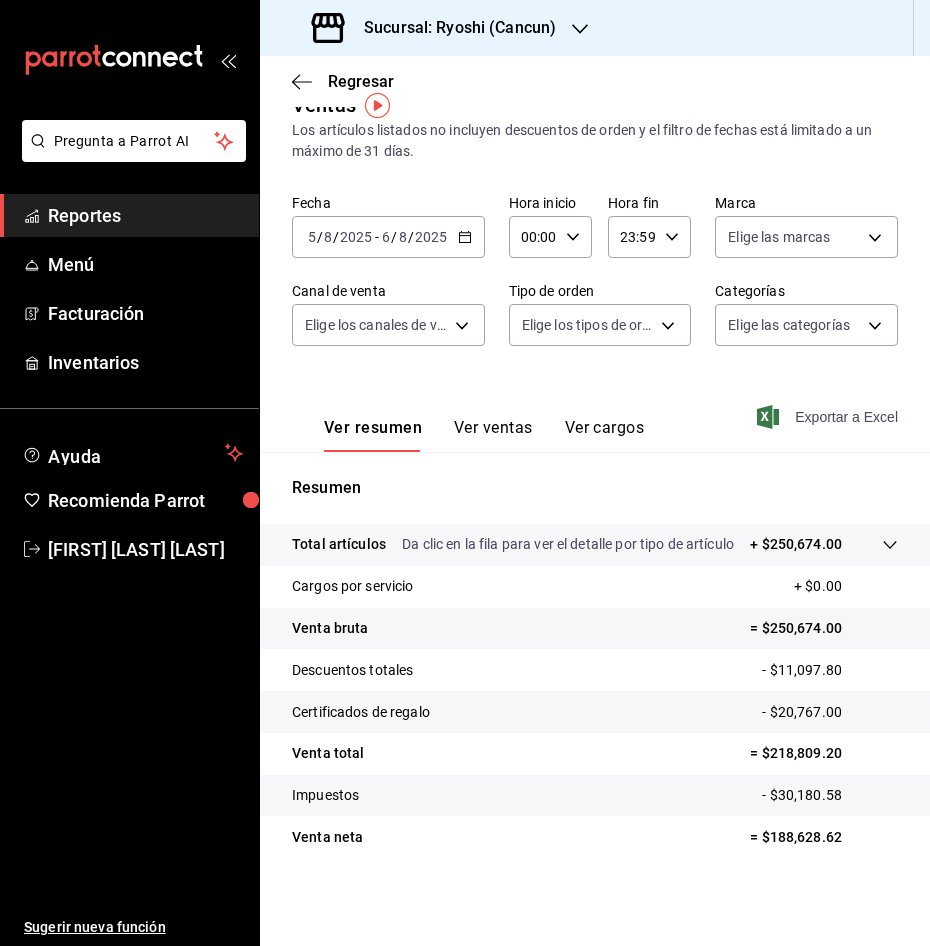 click on "Exportar a Excel" at bounding box center (829, 417) 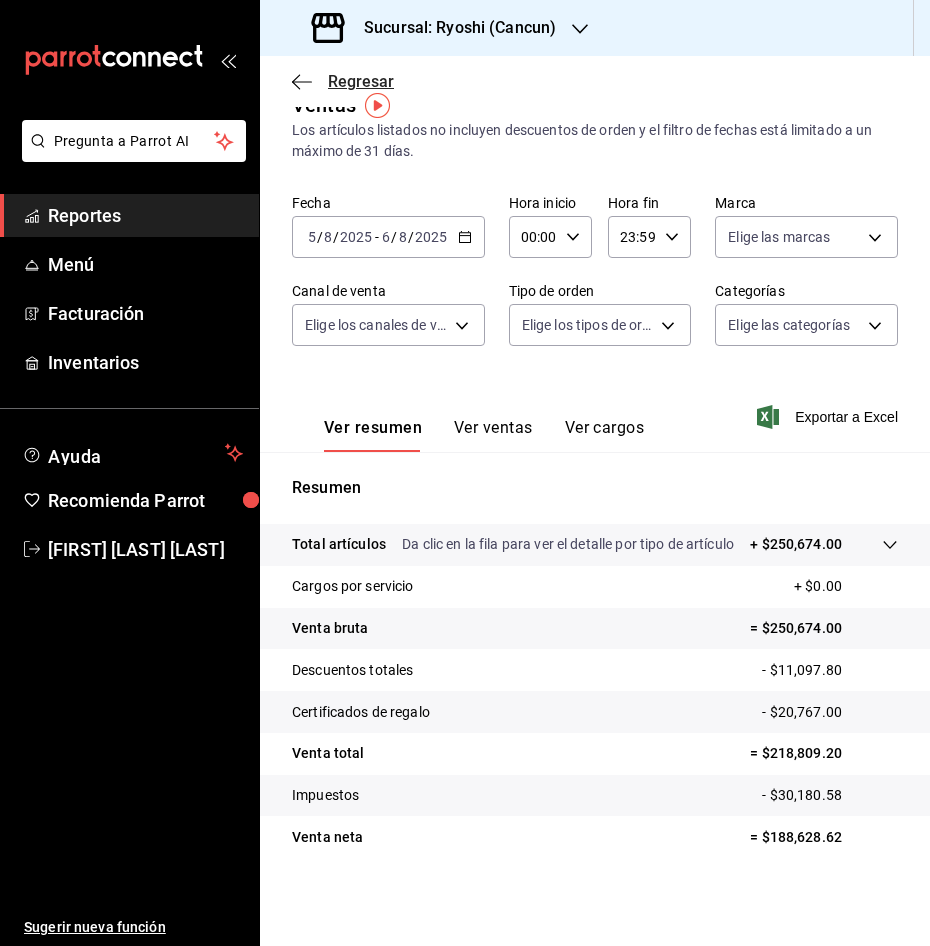 click 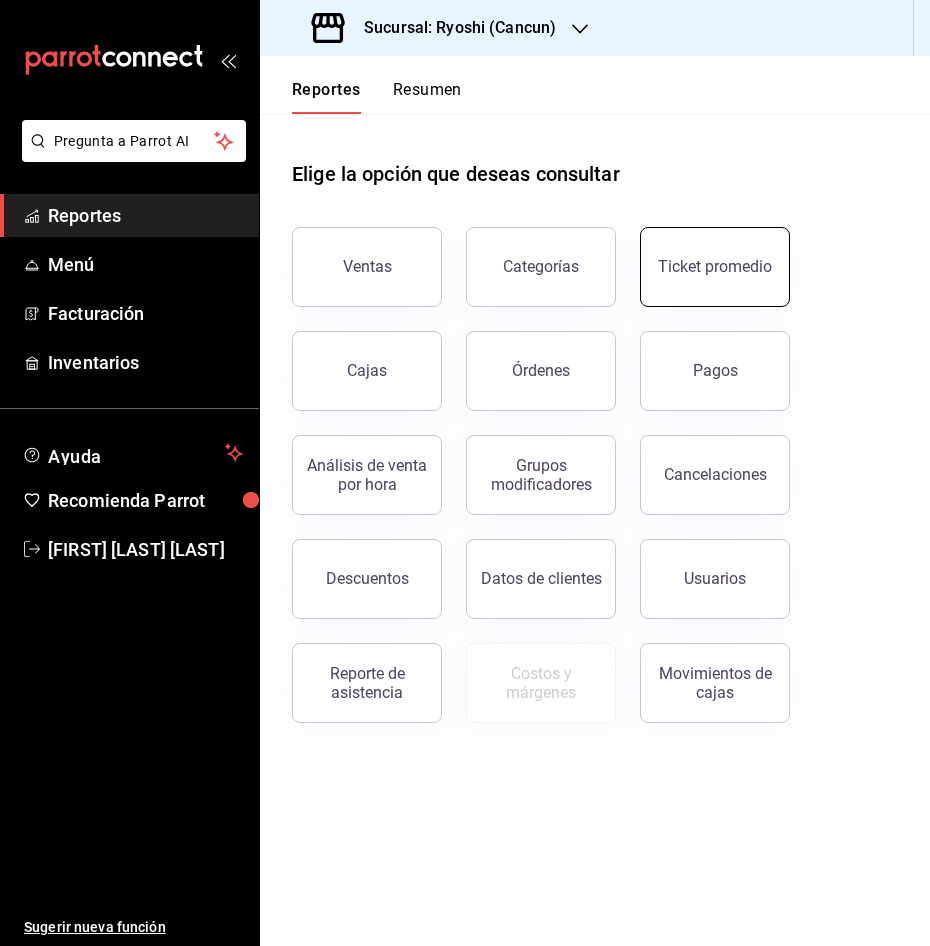 click on "Ticket promedio" at bounding box center (715, 267) 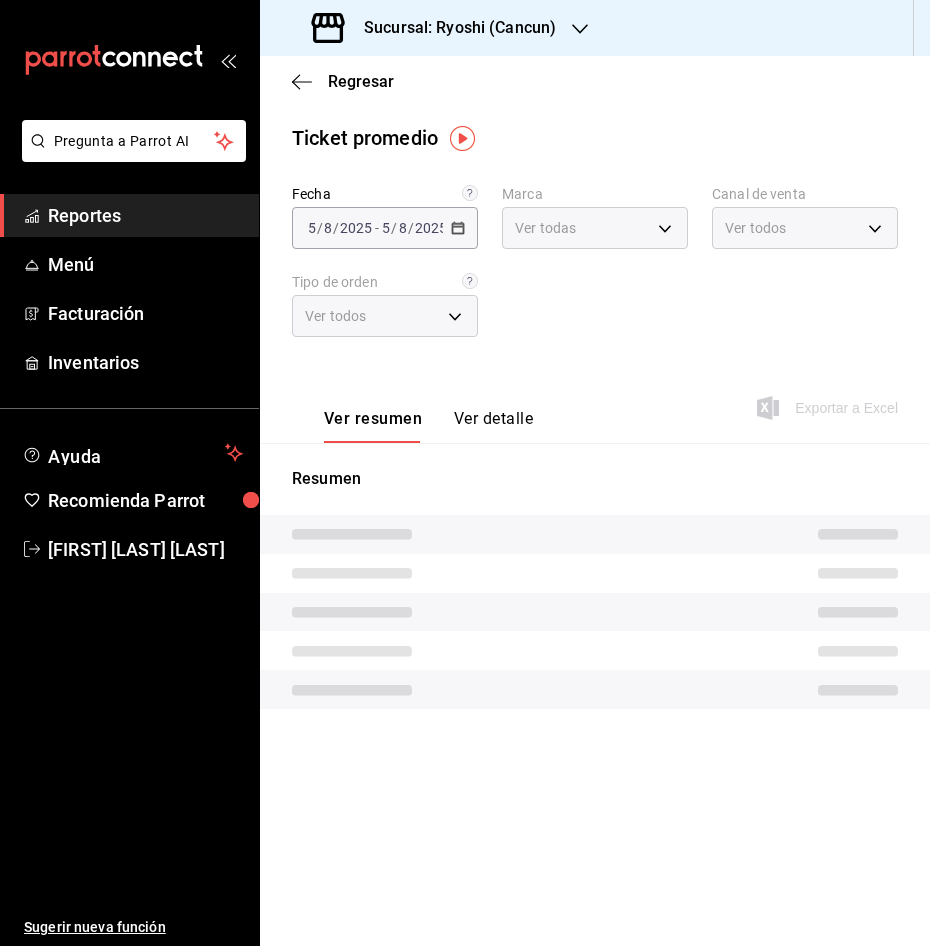 type on "26ca50e5-a845-484f-a54e-8a4432b79f59" 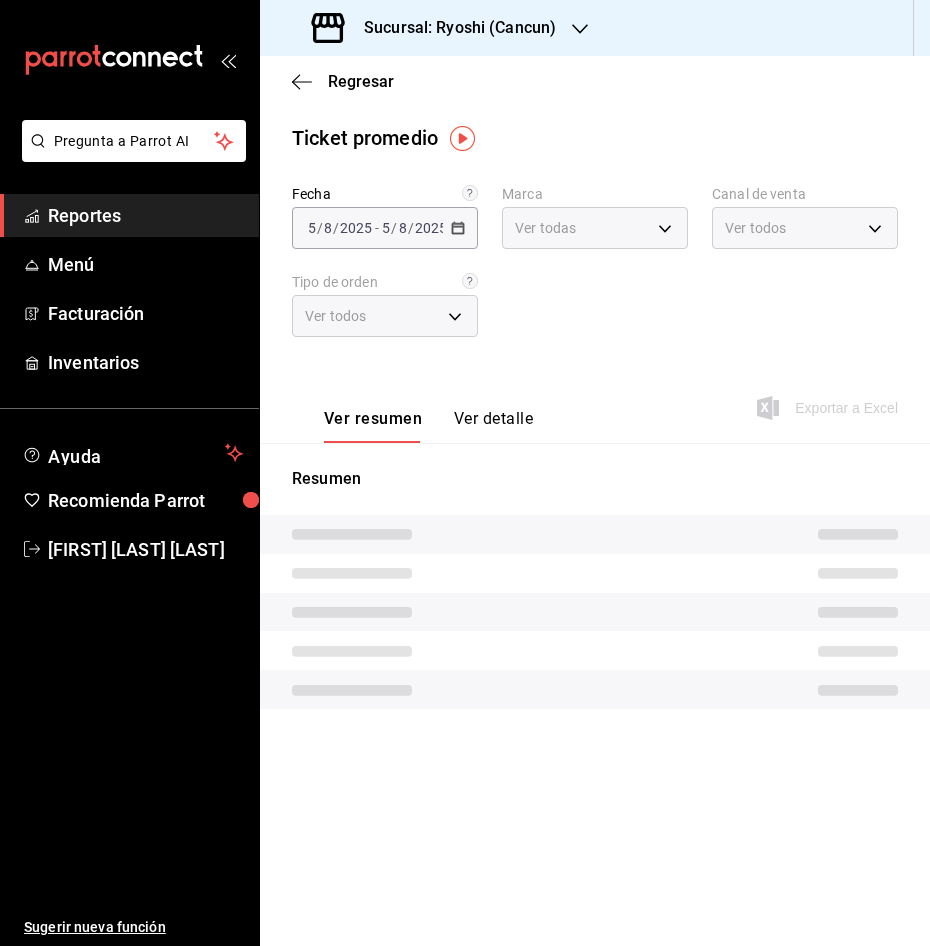 click on "2025-08-05 5 / 8 / 2025 - 2025-08-05 5 / 8 / 2025" at bounding box center [385, 228] 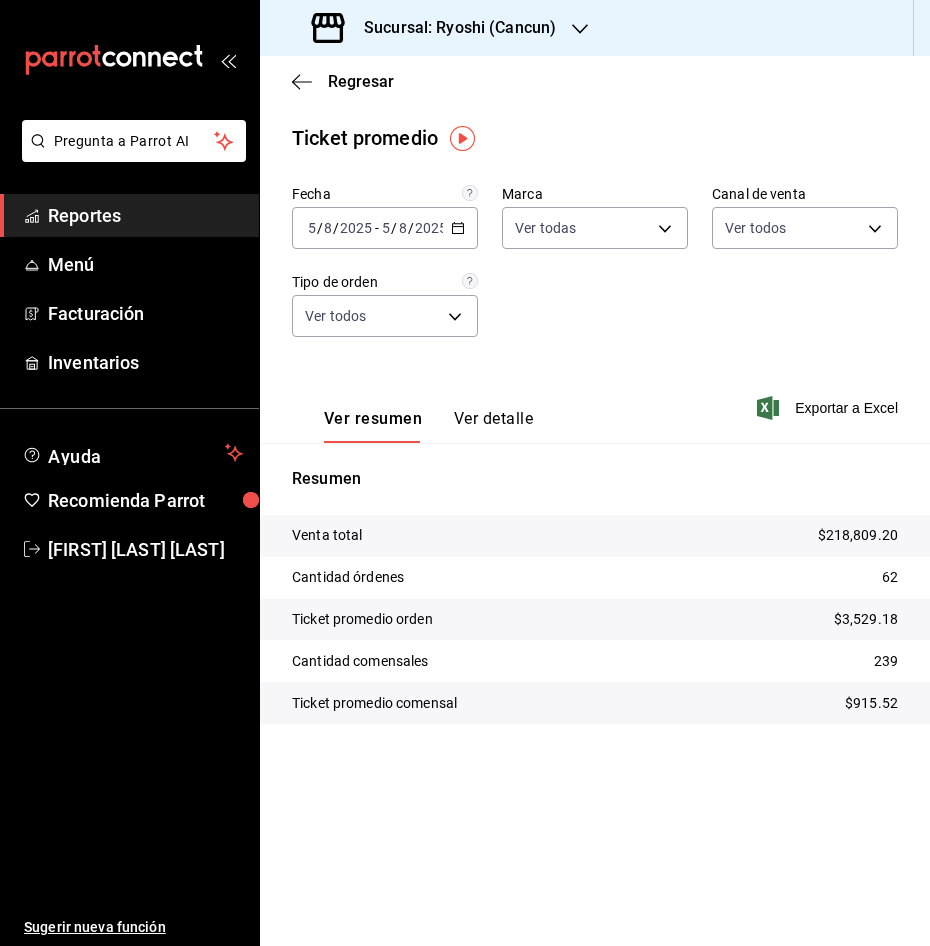 click on "2025-08-05 5 / 8 / 2025 - 2025-08-05 5 / 8 / 2025" at bounding box center [385, 228] 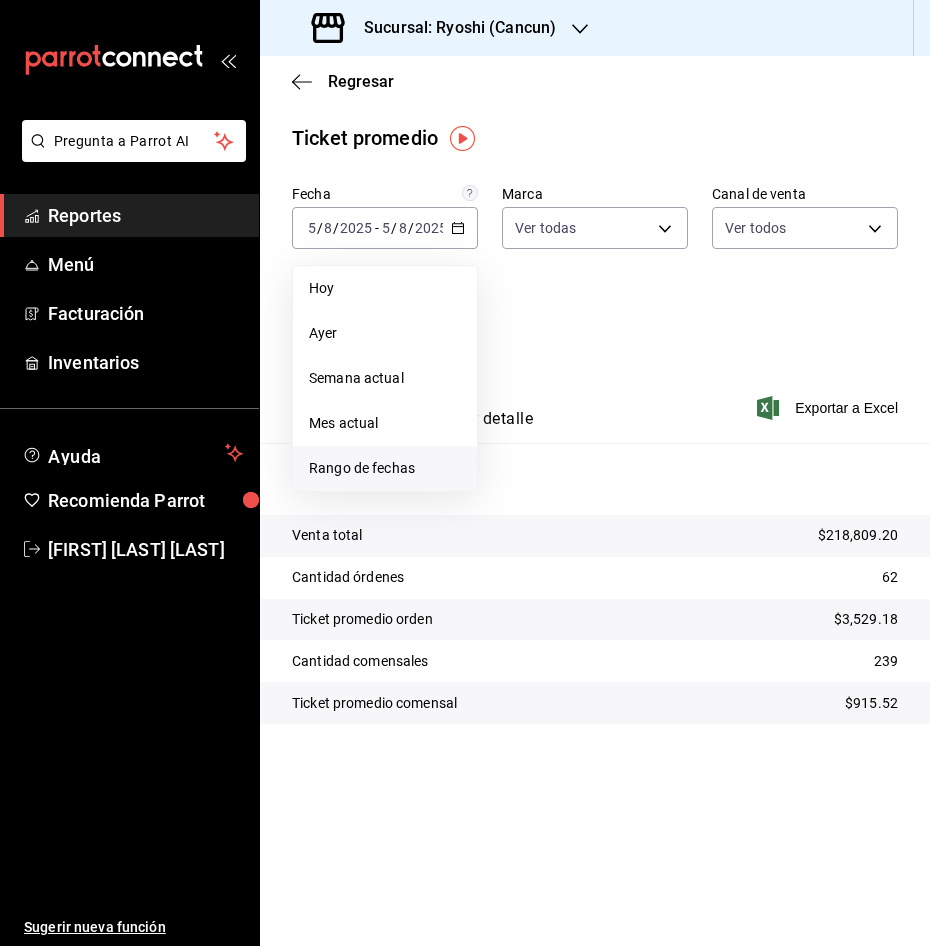 click on "Rango de fechas" at bounding box center (385, 468) 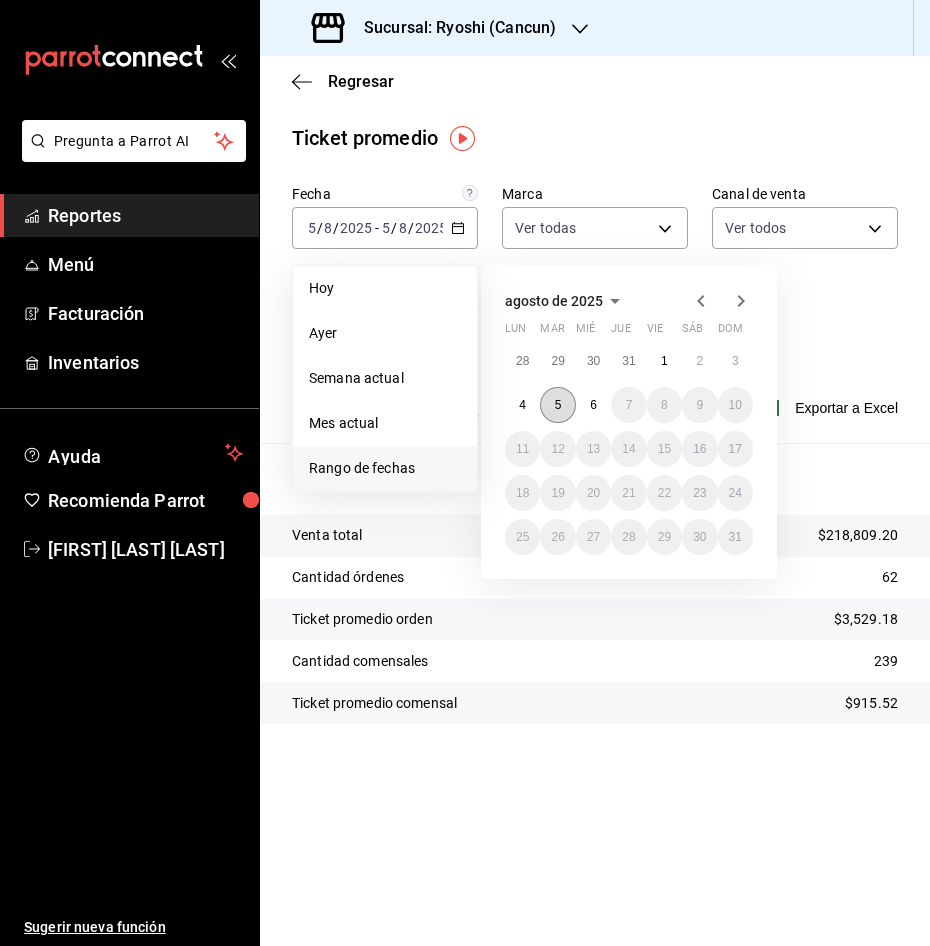 click on "5" at bounding box center [558, 405] 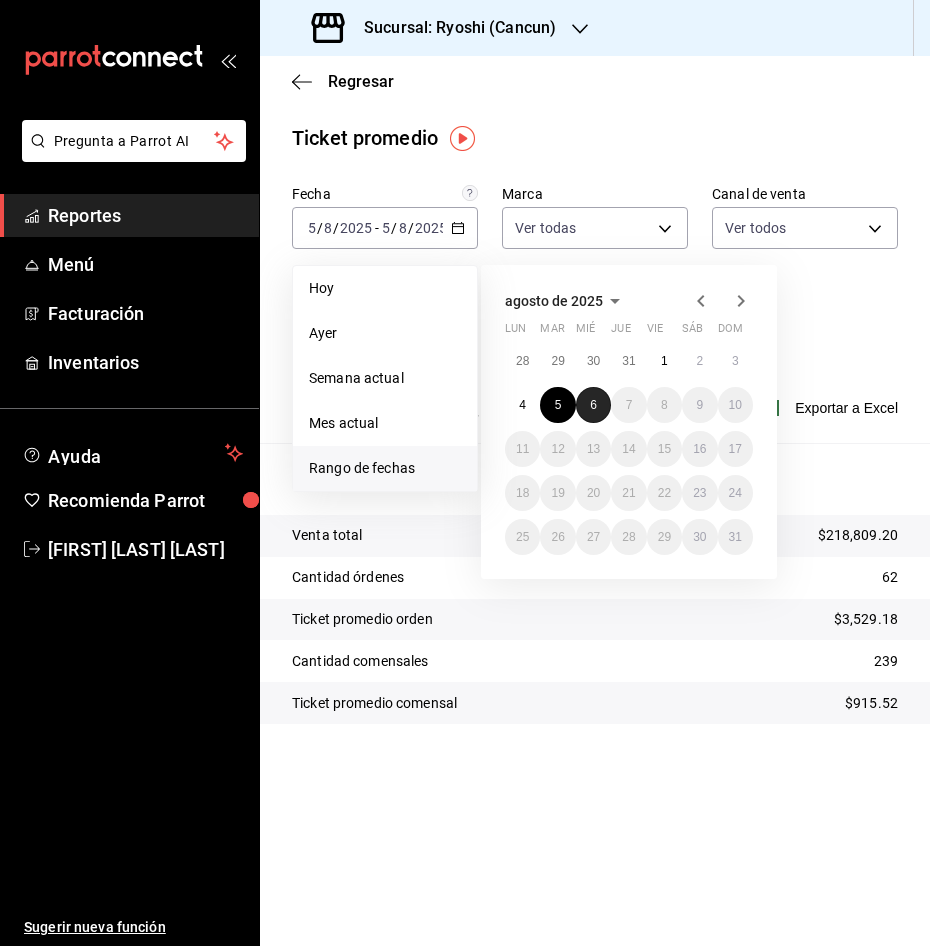 click on "6" at bounding box center (593, 405) 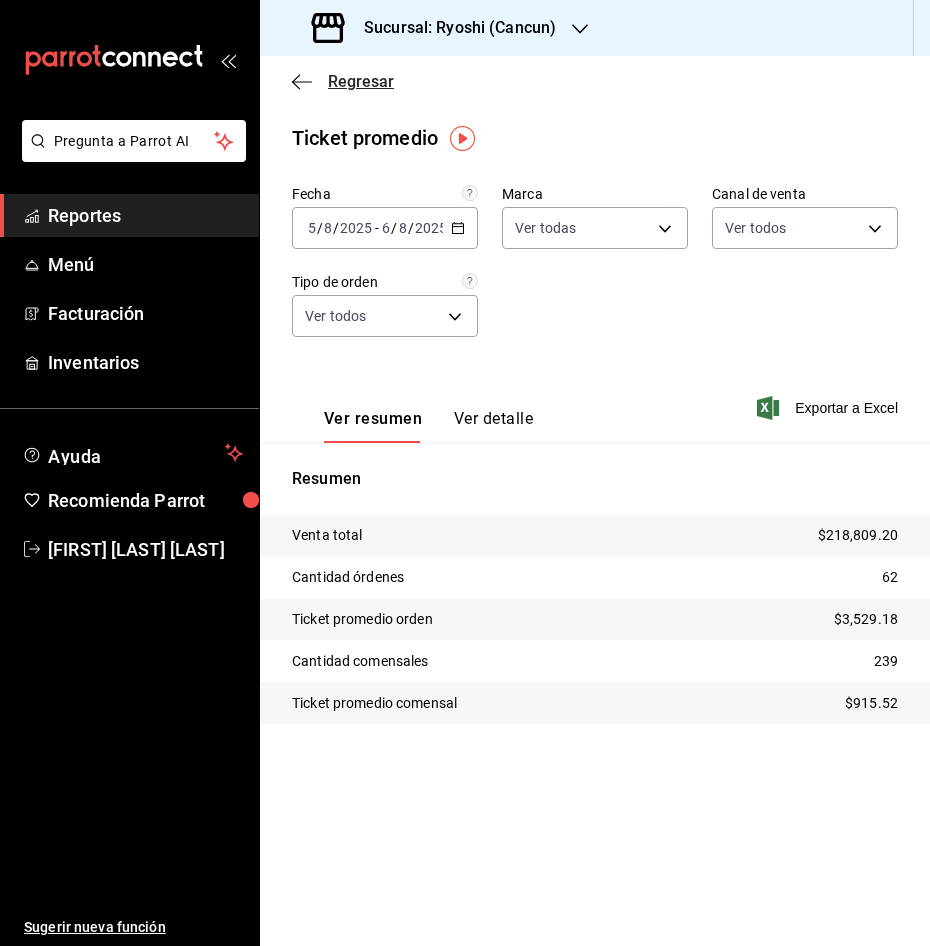 click 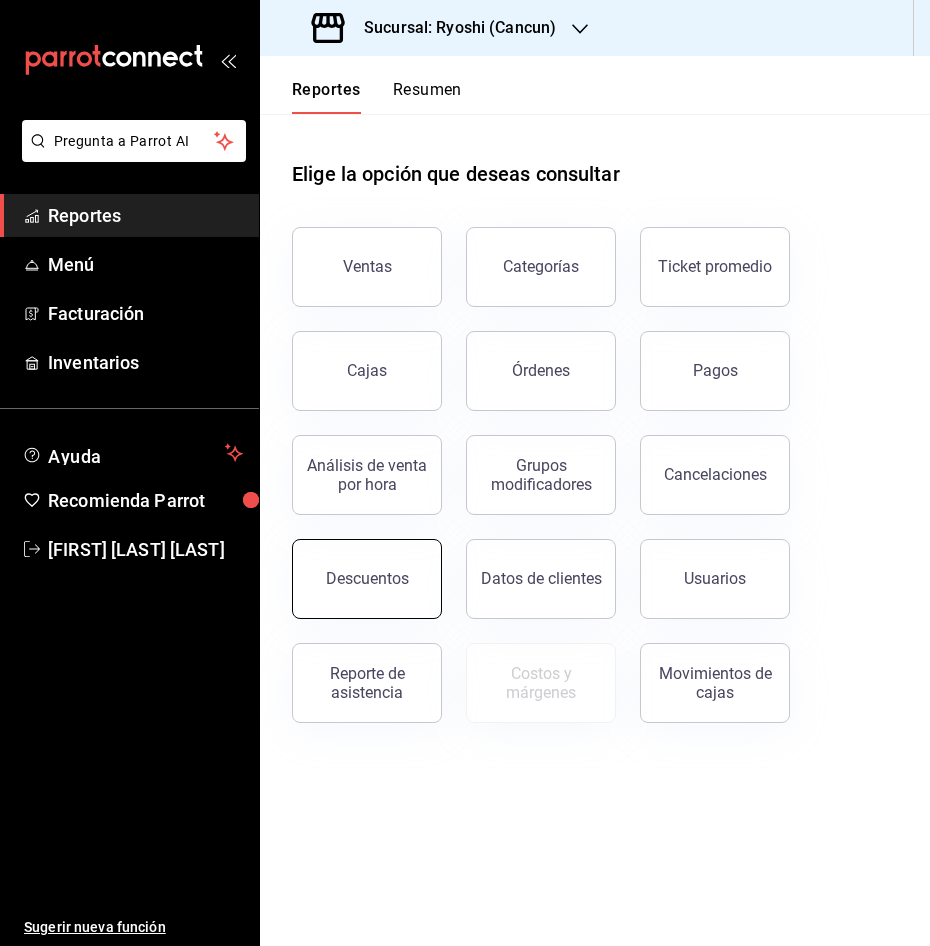 click on "Descuentos" at bounding box center [367, 579] 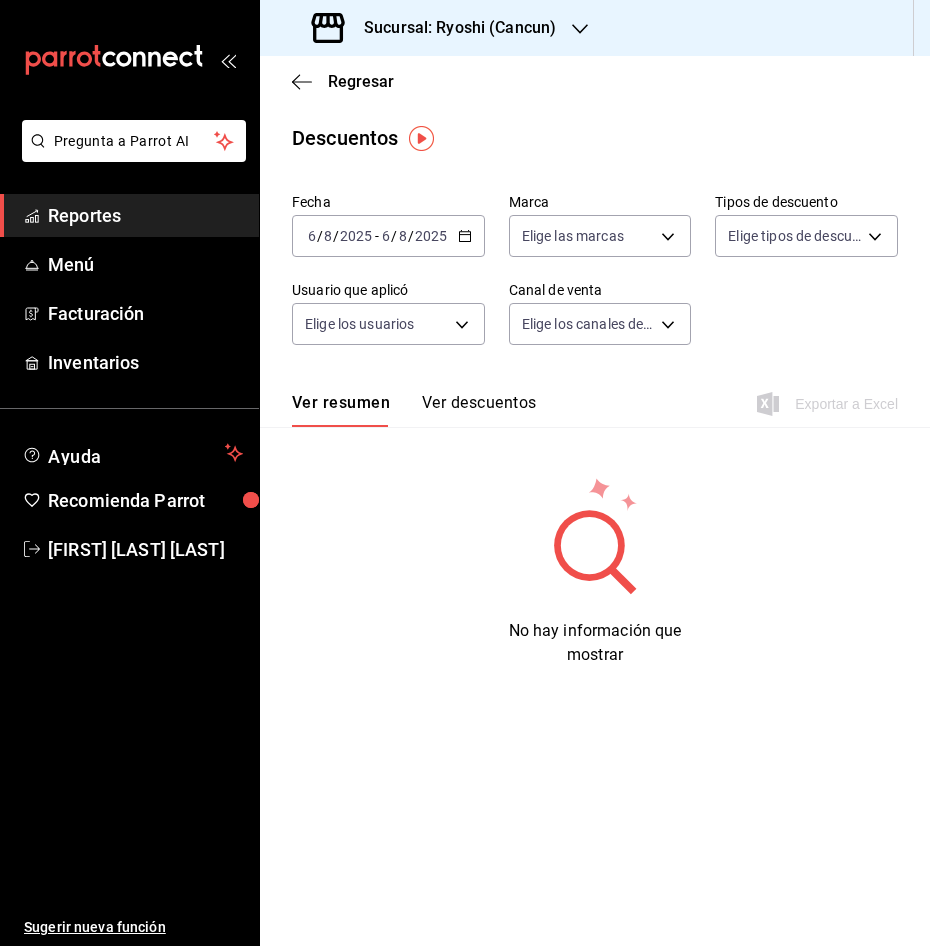 click 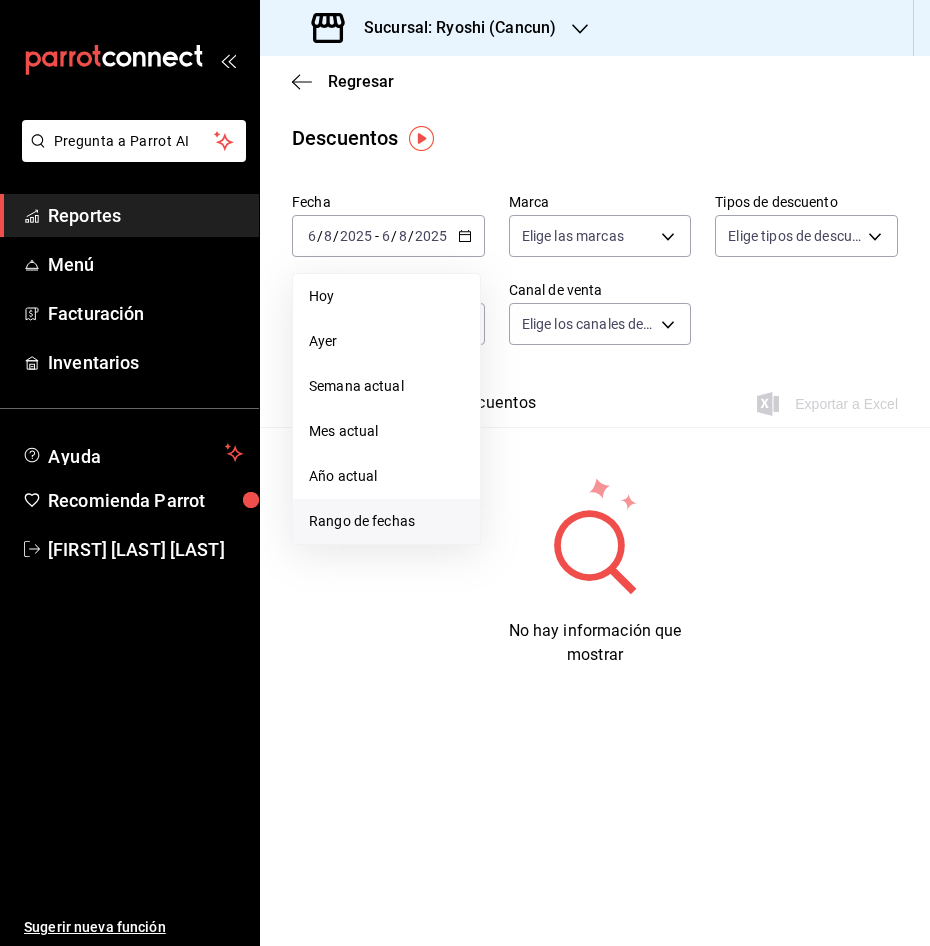 click on "Rango de fechas" at bounding box center (386, 521) 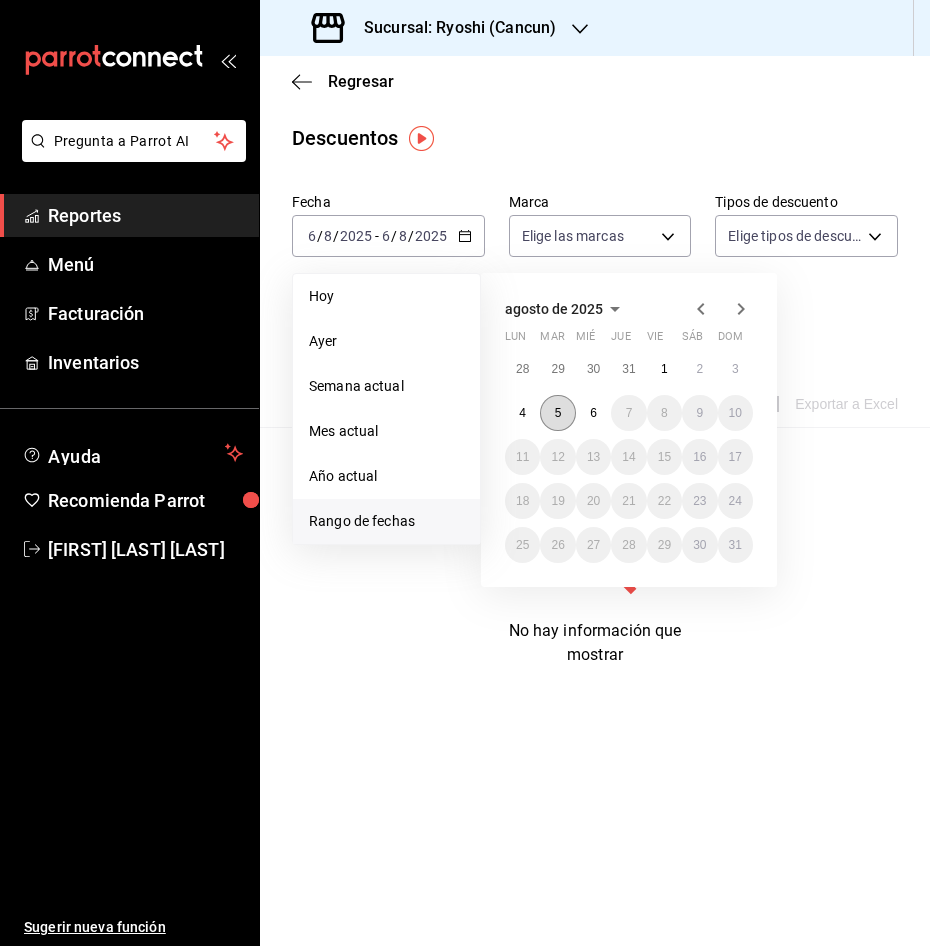 click on "5" at bounding box center [557, 413] 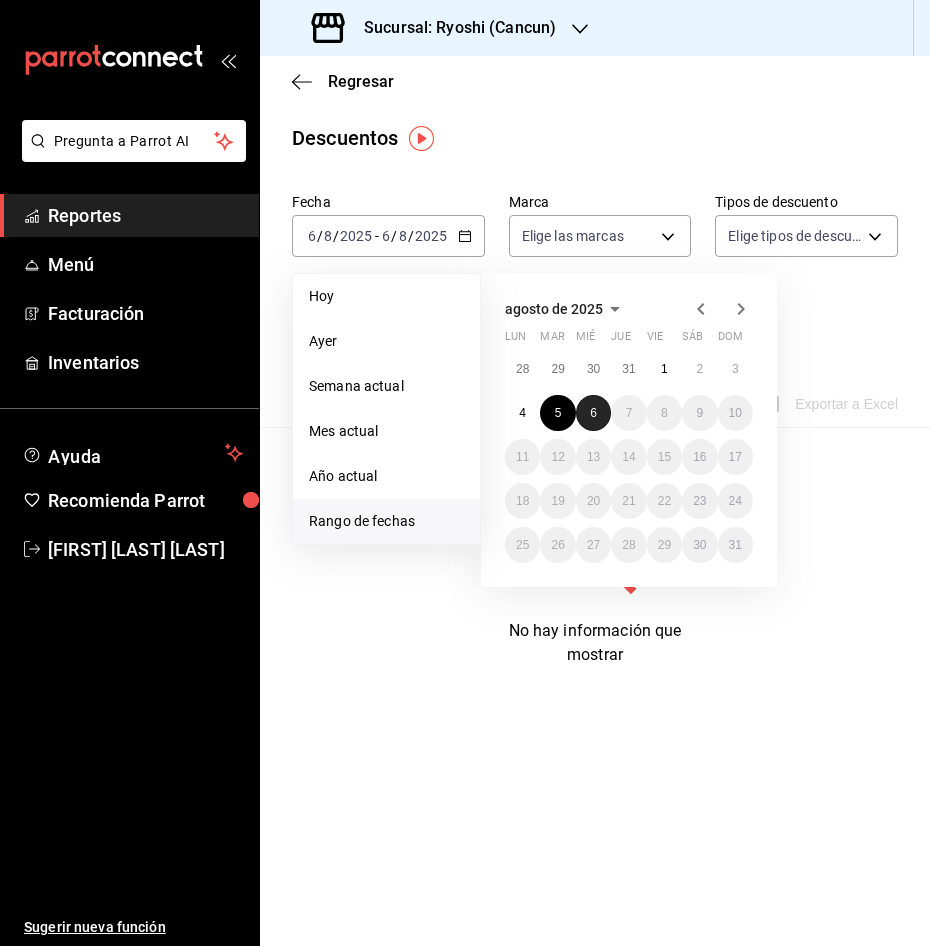 click on "6" at bounding box center (593, 413) 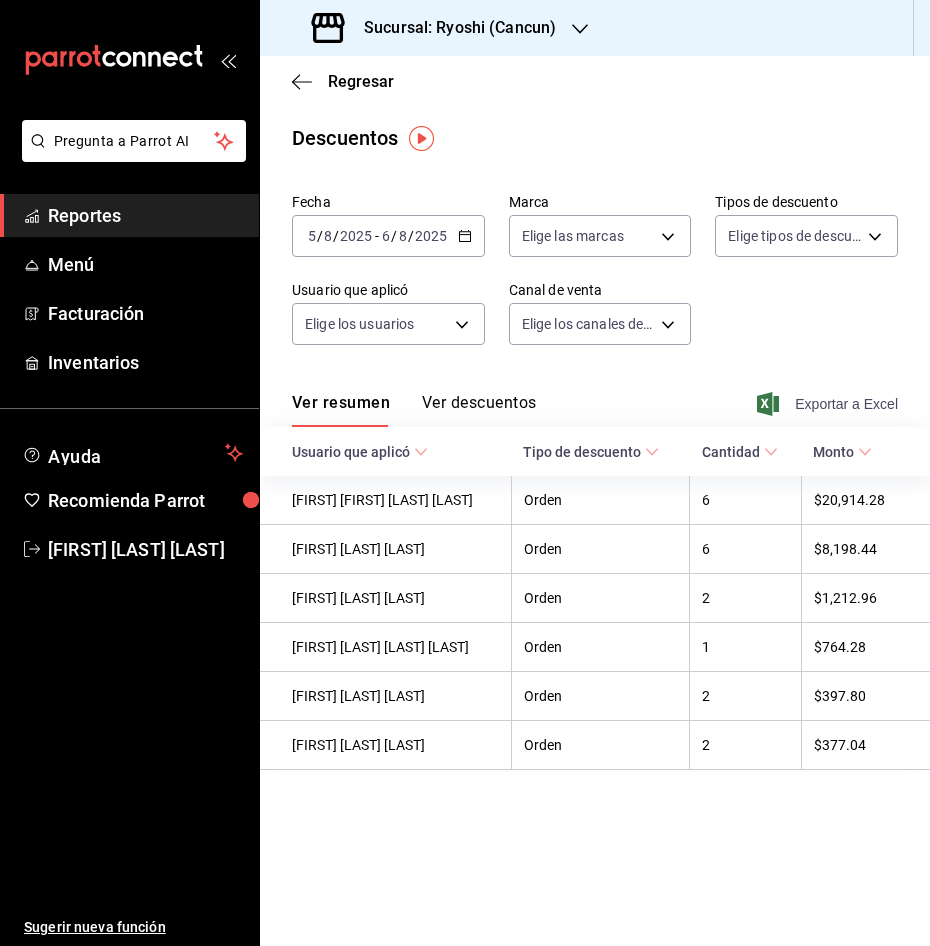 click on "Exportar a Excel" at bounding box center (829, 404) 